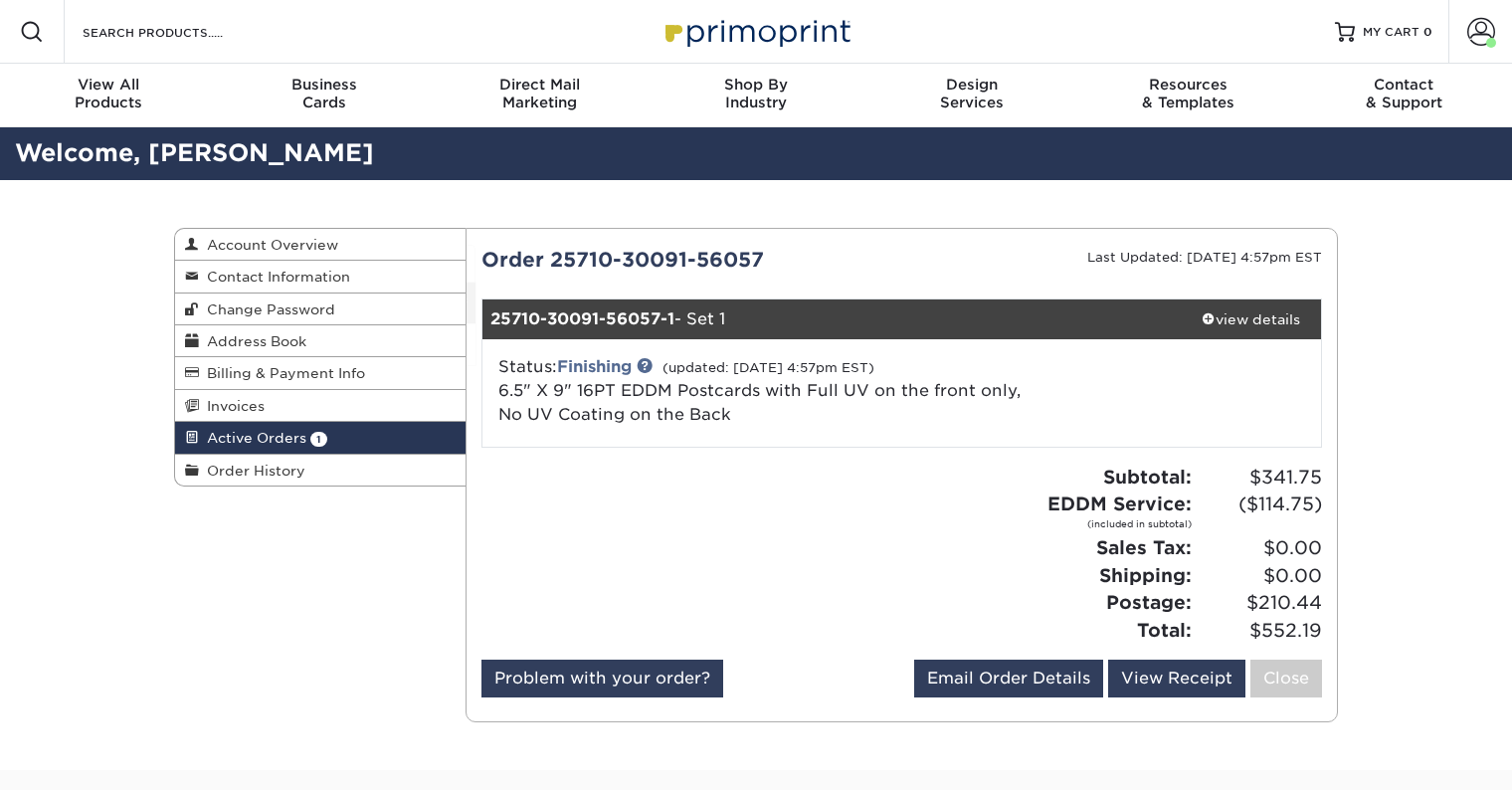 scroll, scrollTop: 0, scrollLeft: 0, axis: both 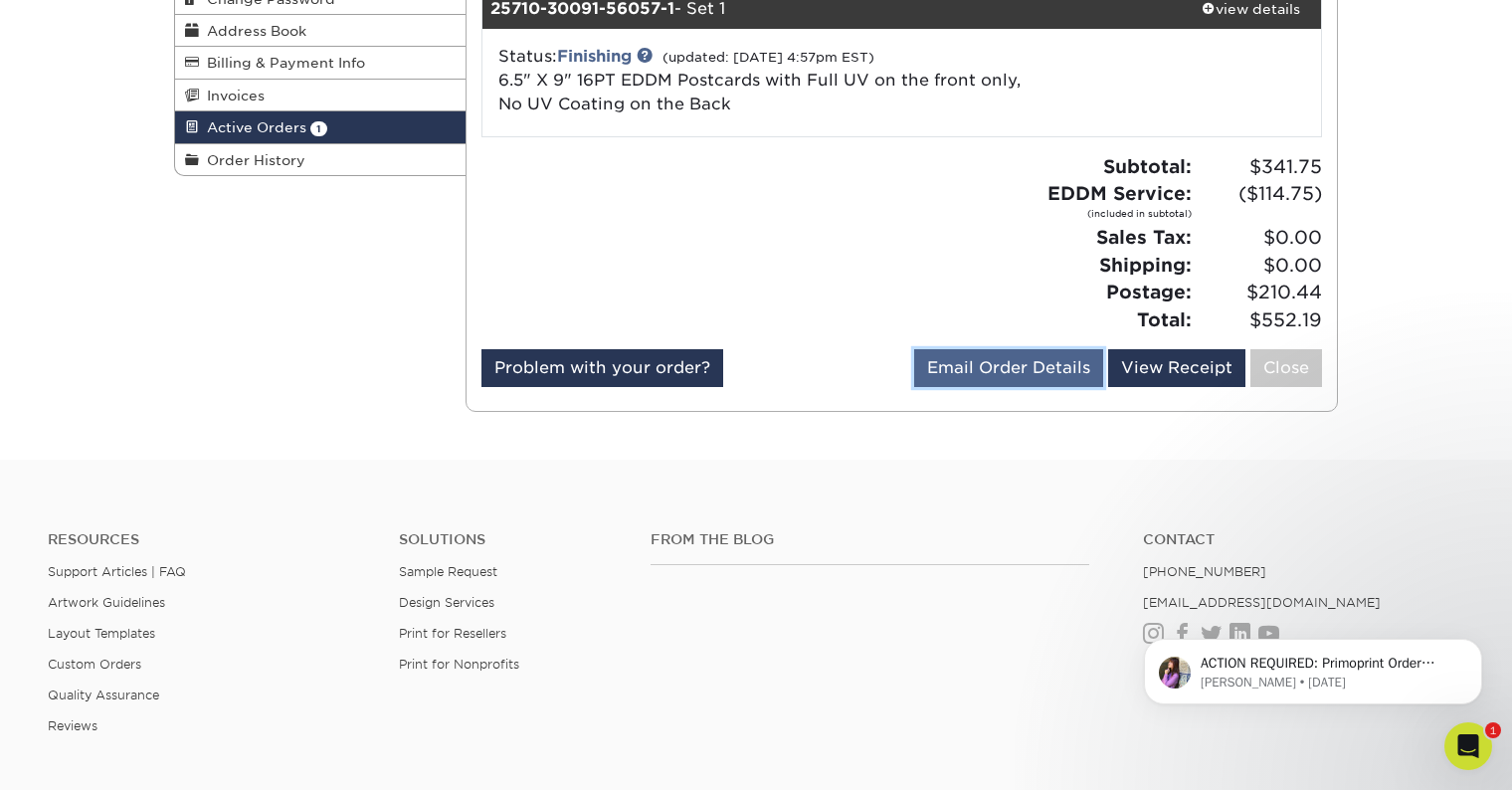 click on "Email Order Details" at bounding box center [1009, 368] 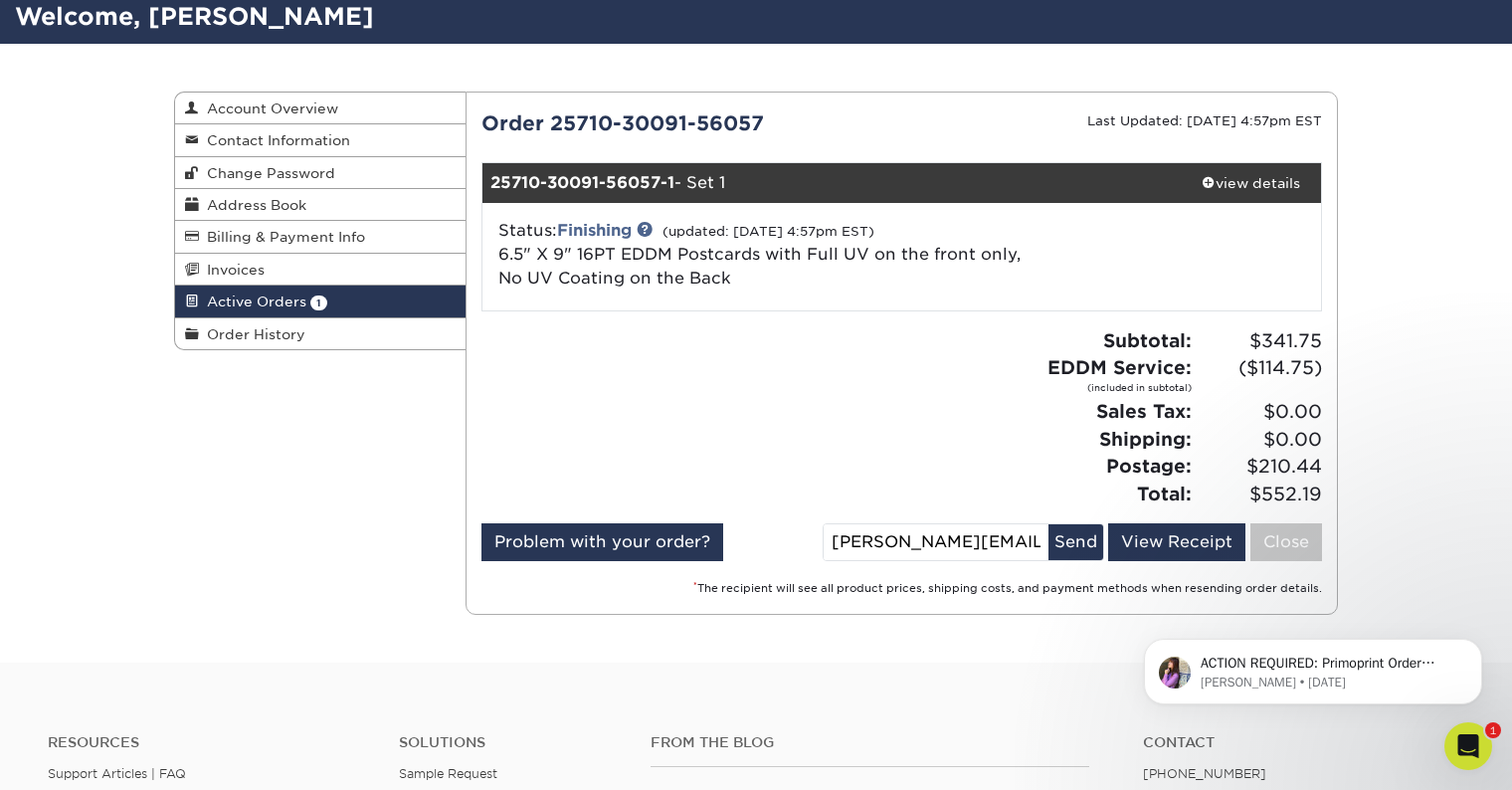 scroll, scrollTop: 126, scrollLeft: 0, axis: vertical 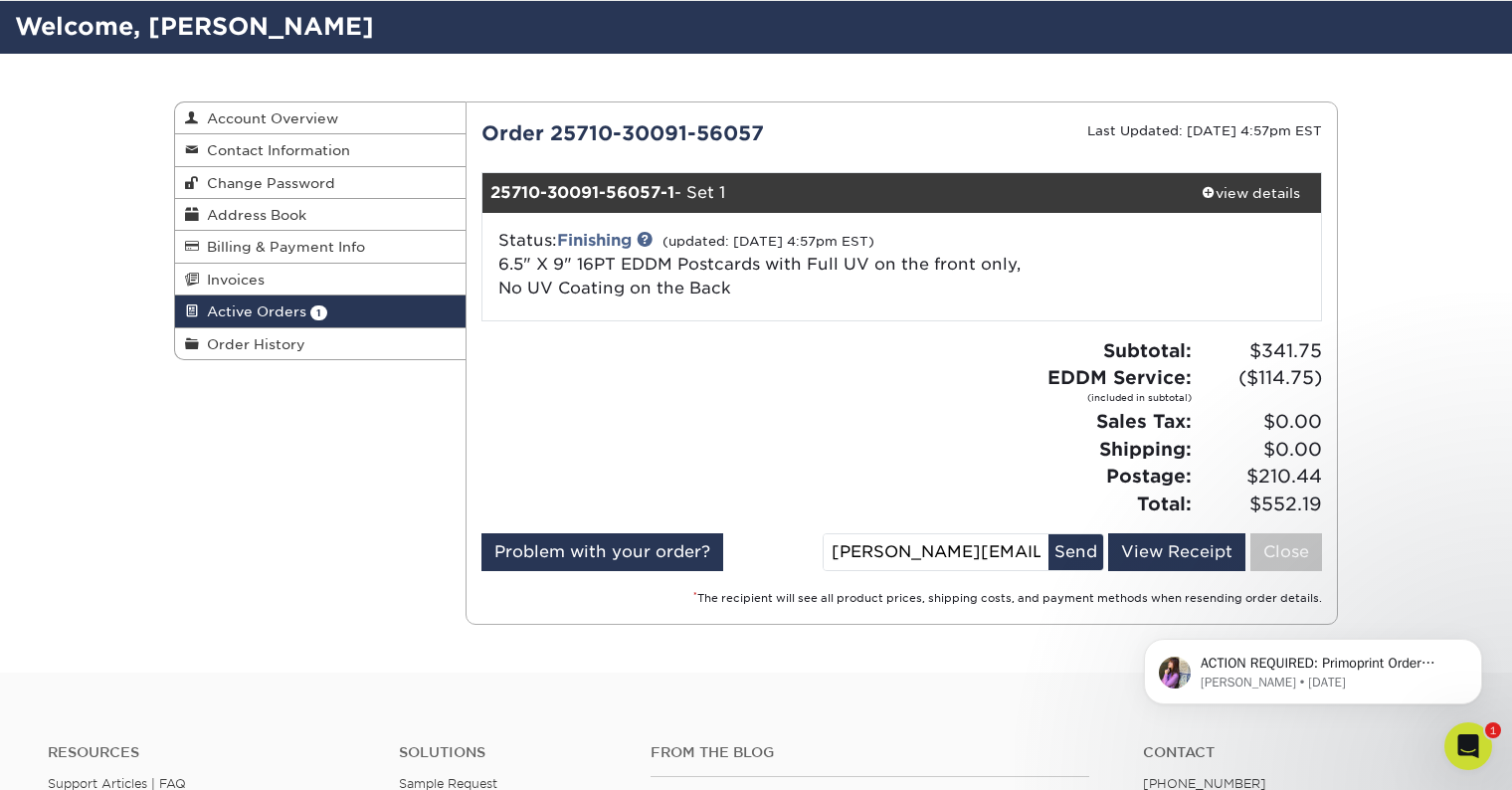 click on "Active Orders" at bounding box center [253, 311] 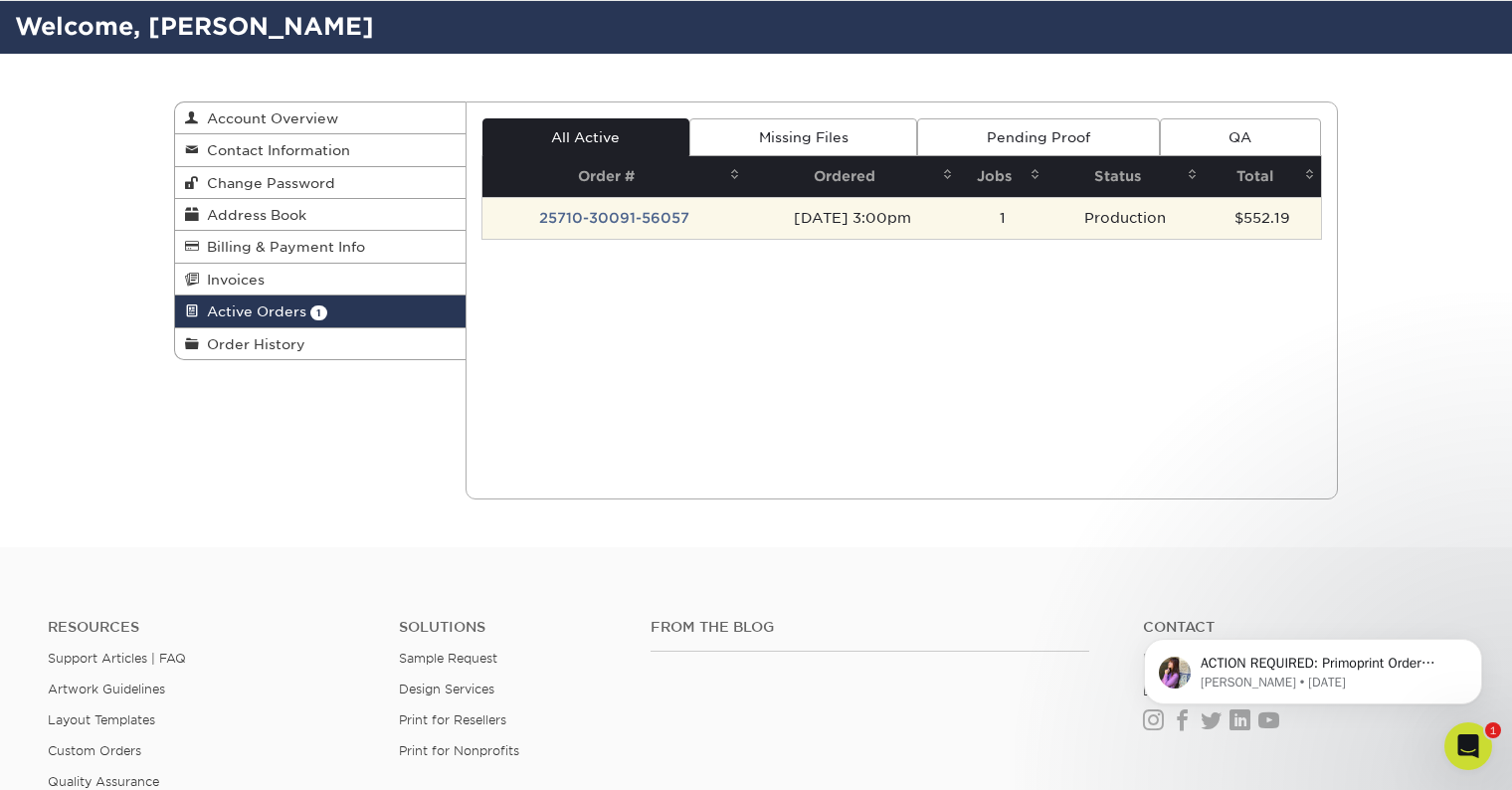 click on "25710-30091-56057" at bounding box center (614, 218) 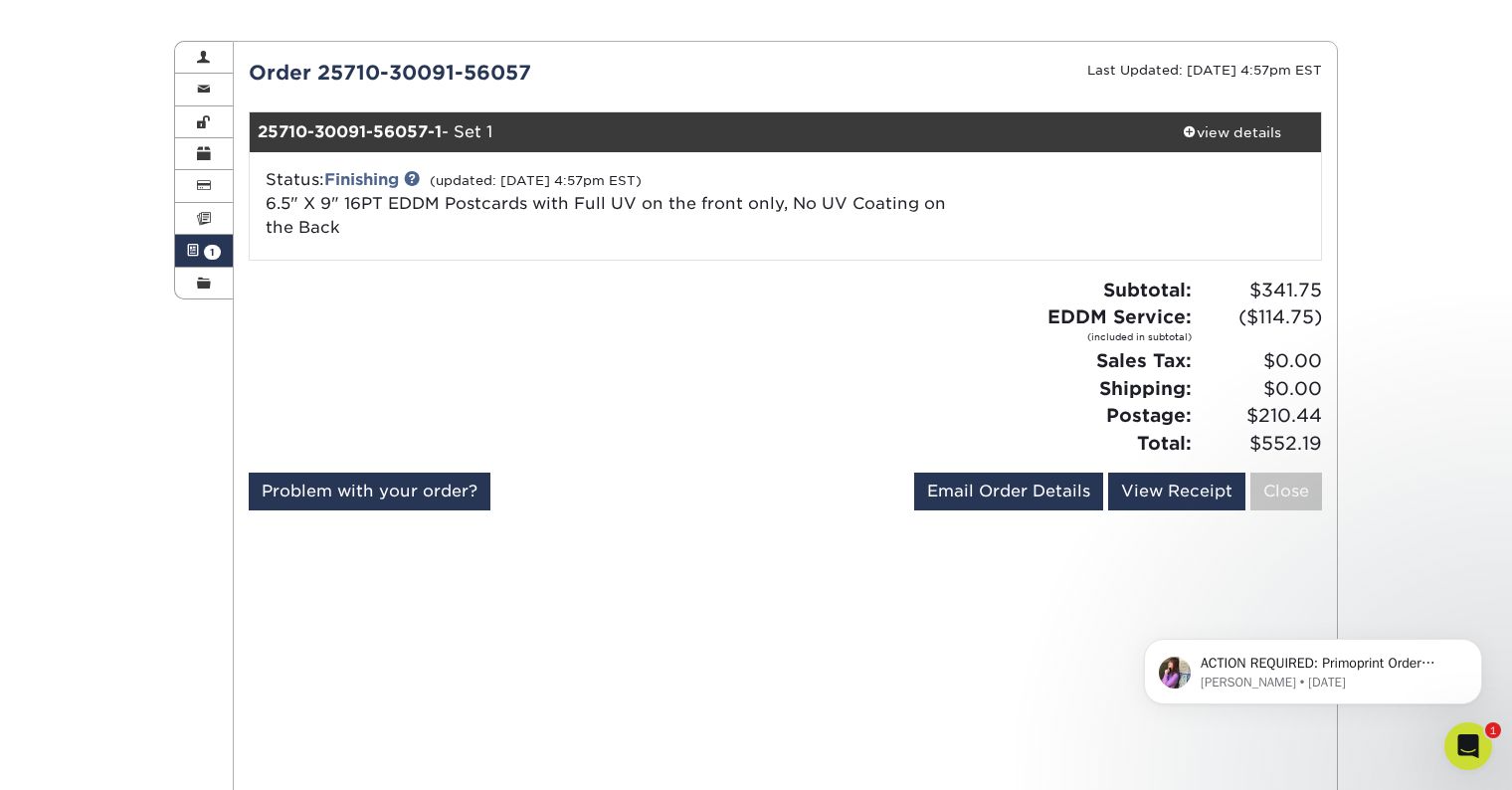 scroll, scrollTop: 190, scrollLeft: 0, axis: vertical 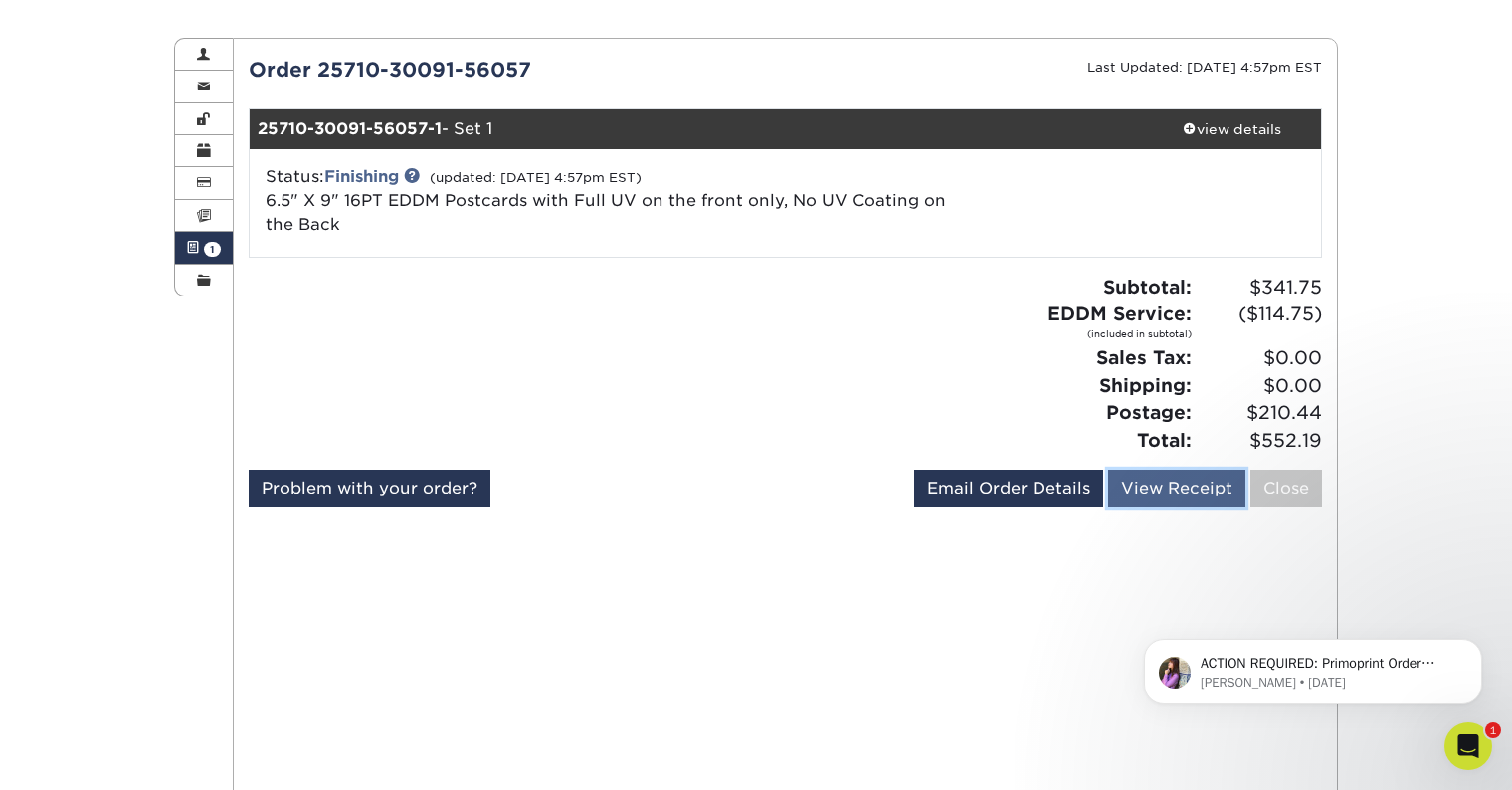 click on "View Receipt" at bounding box center [1177, 489] 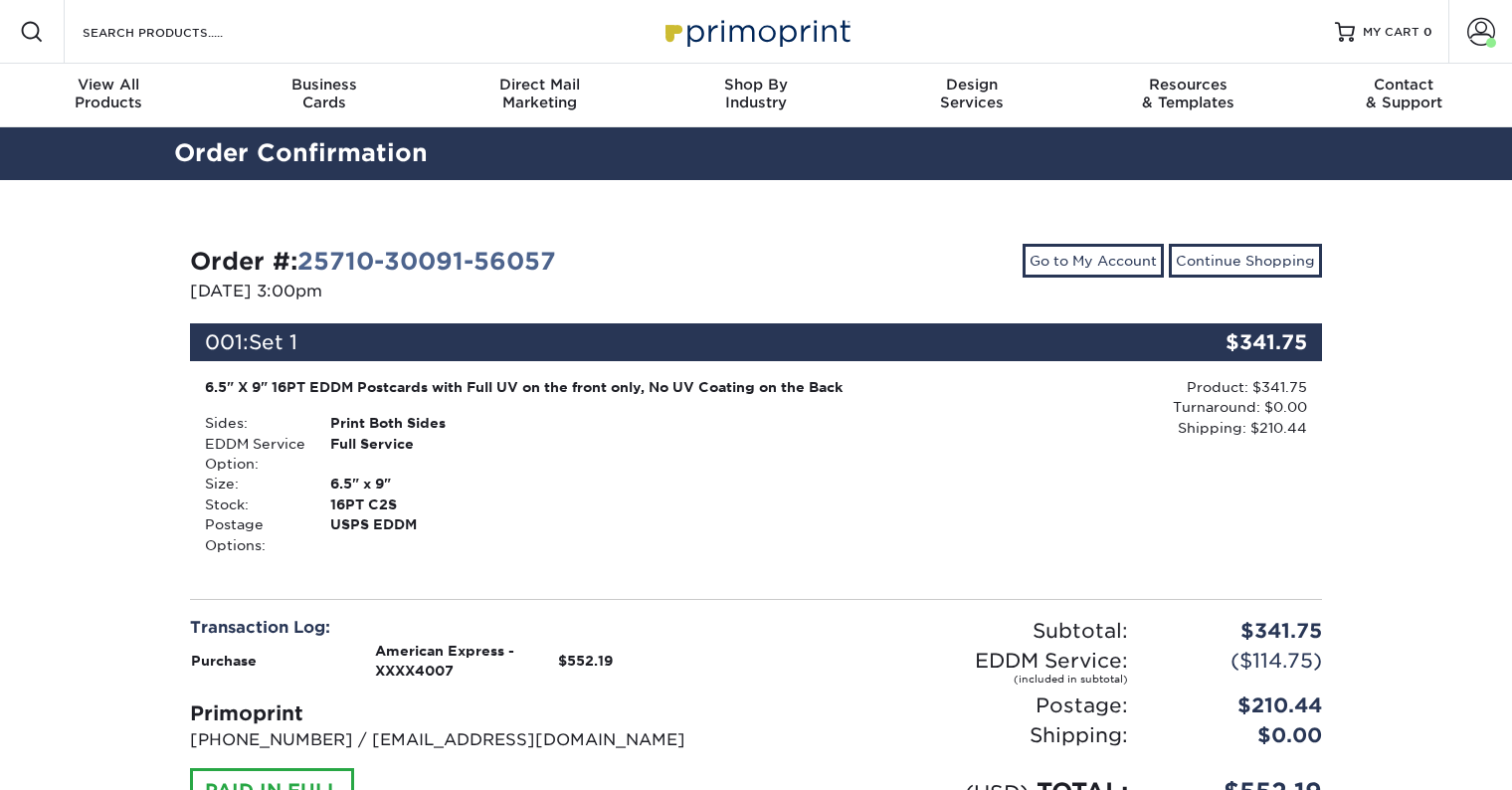 scroll, scrollTop: 0, scrollLeft: 0, axis: both 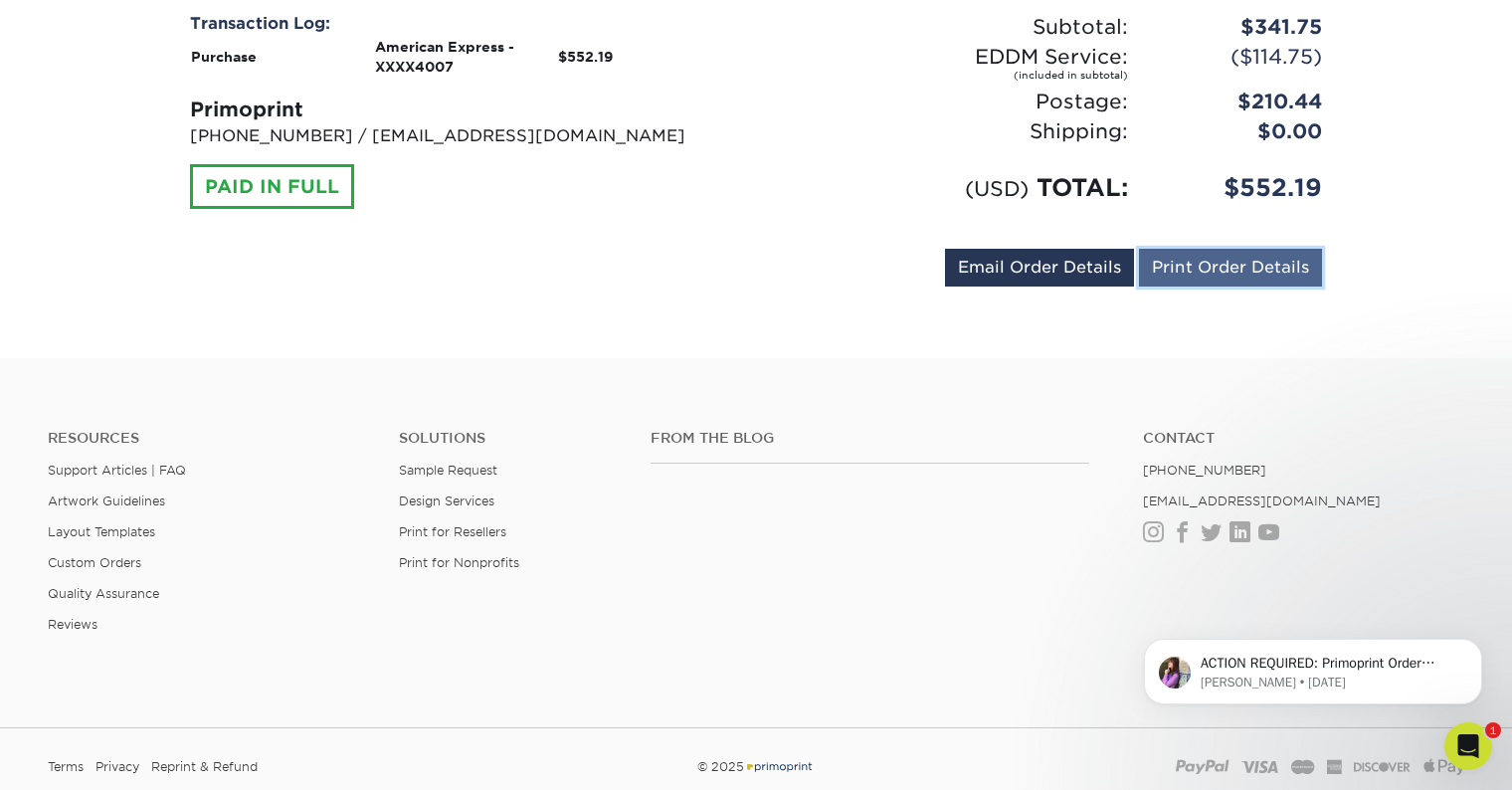 click on "Print Order Details" at bounding box center (1230, 268) 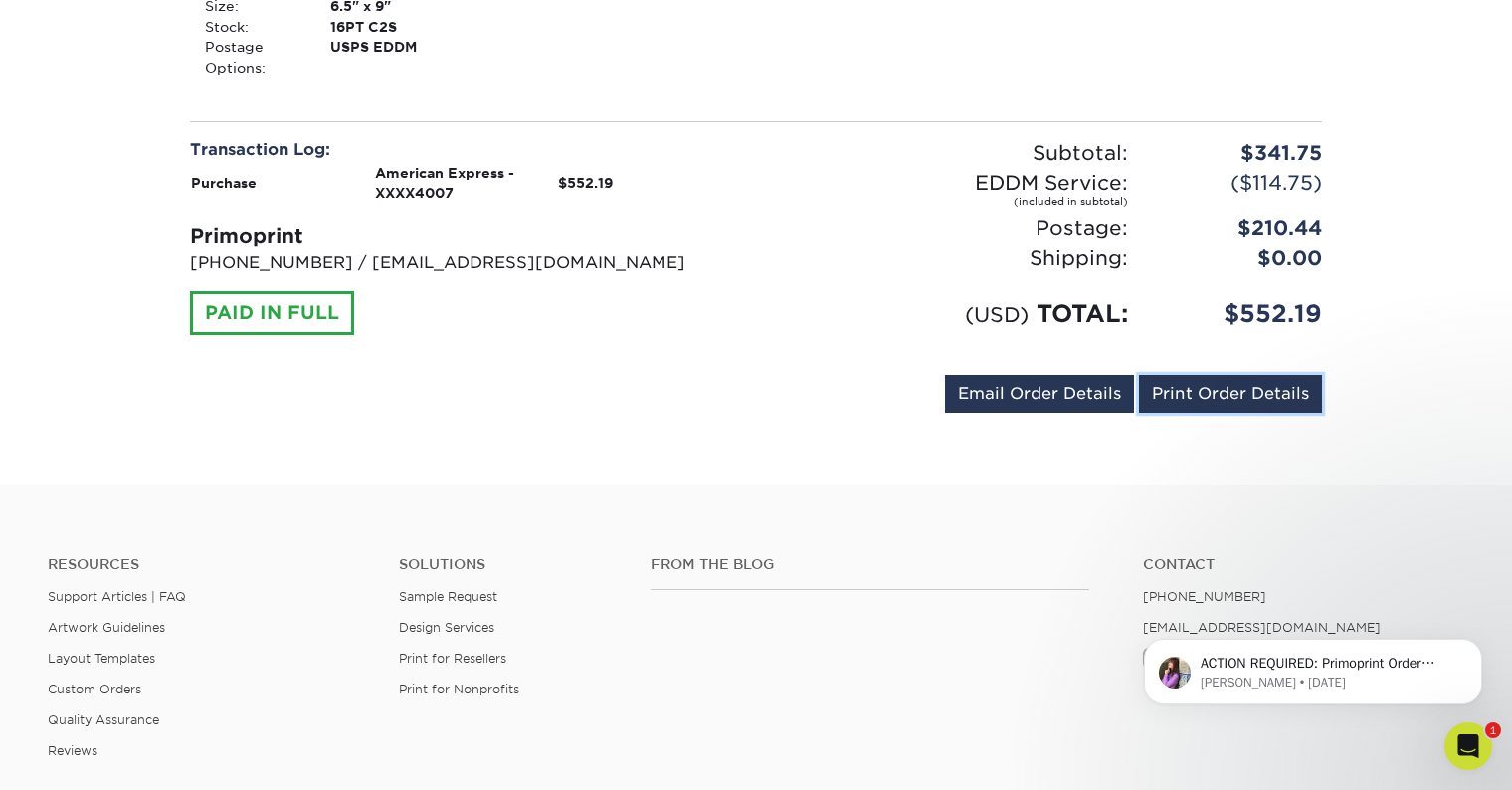 scroll, scrollTop: 476, scrollLeft: 0, axis: vertical 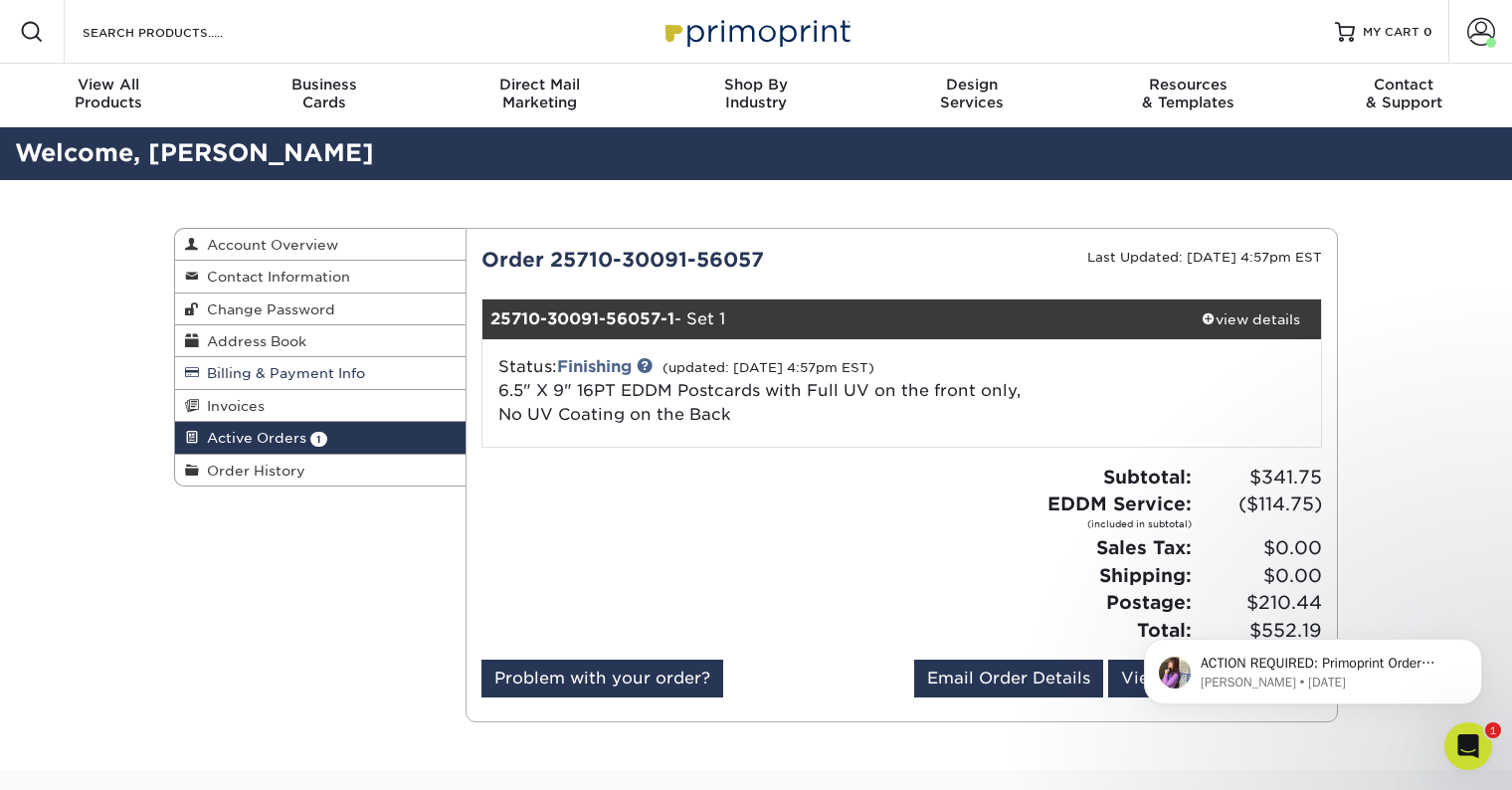 click on "Billing & Payment Info" at bounding box center [320, 373] 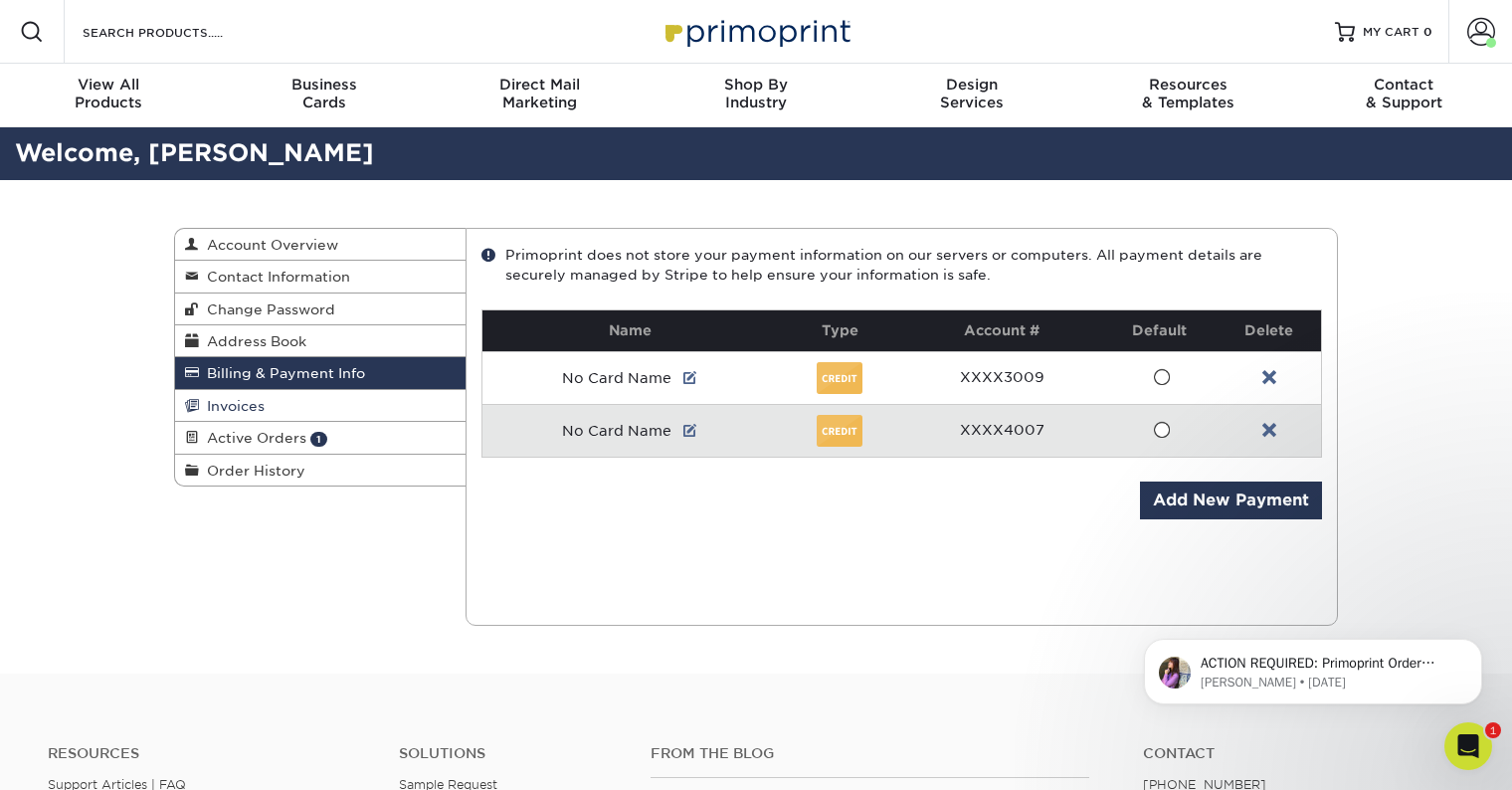 click on "Invoices" at bounding box center [320, 406] 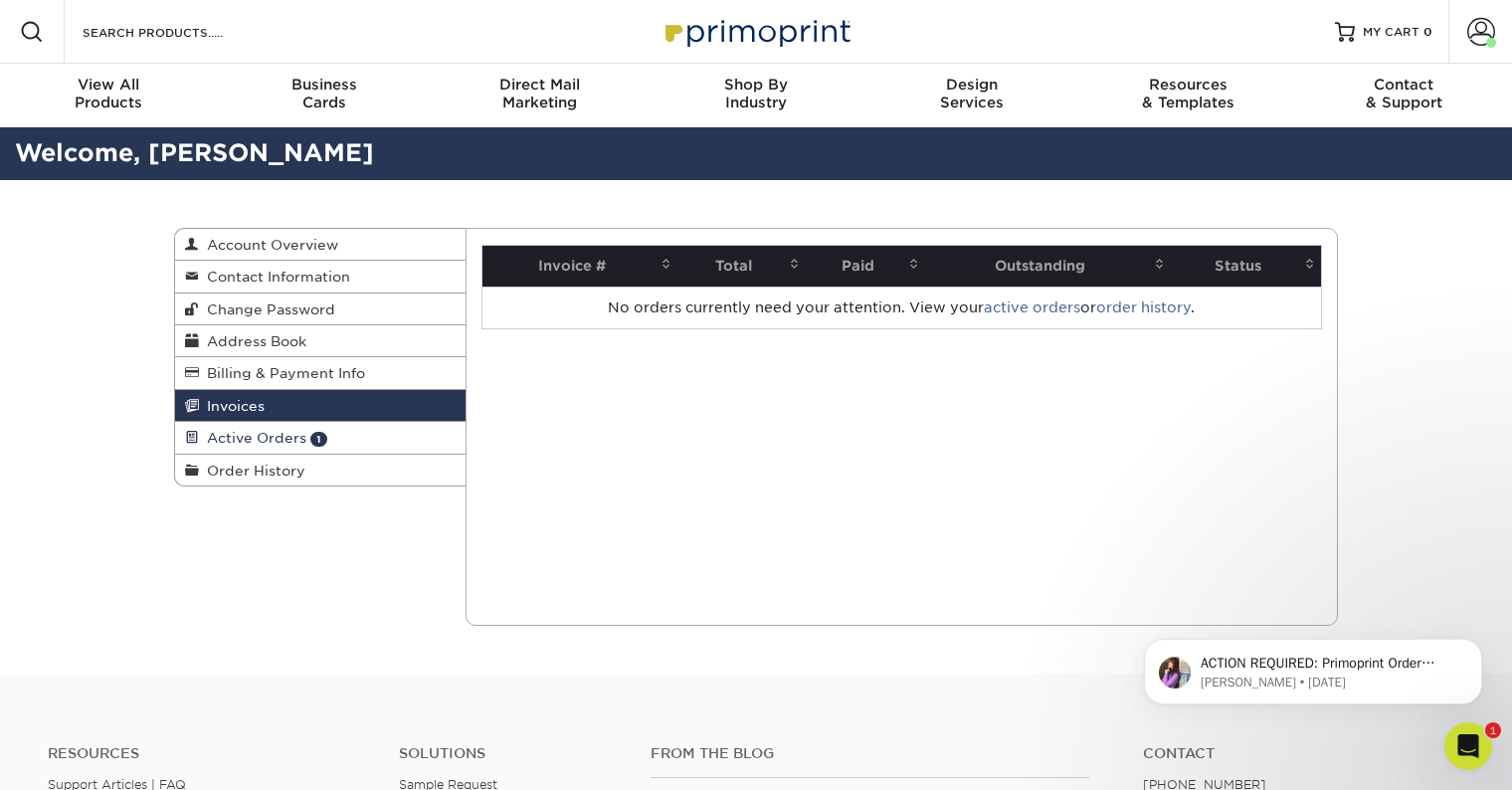 click on "Active Orders" at bounding box center [253, 438] 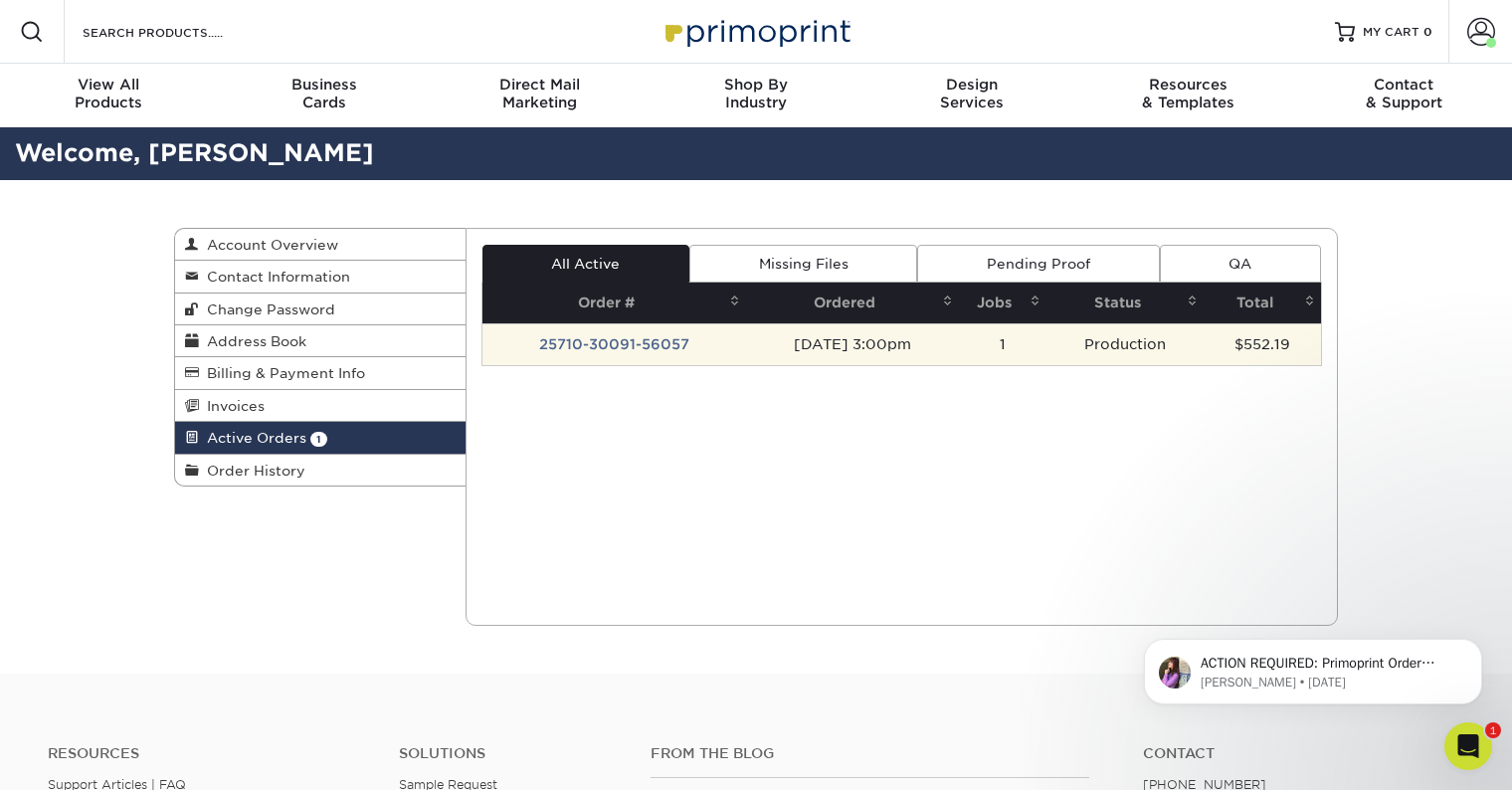click on "25710-30091-56057" at bounding box center [614, 344] 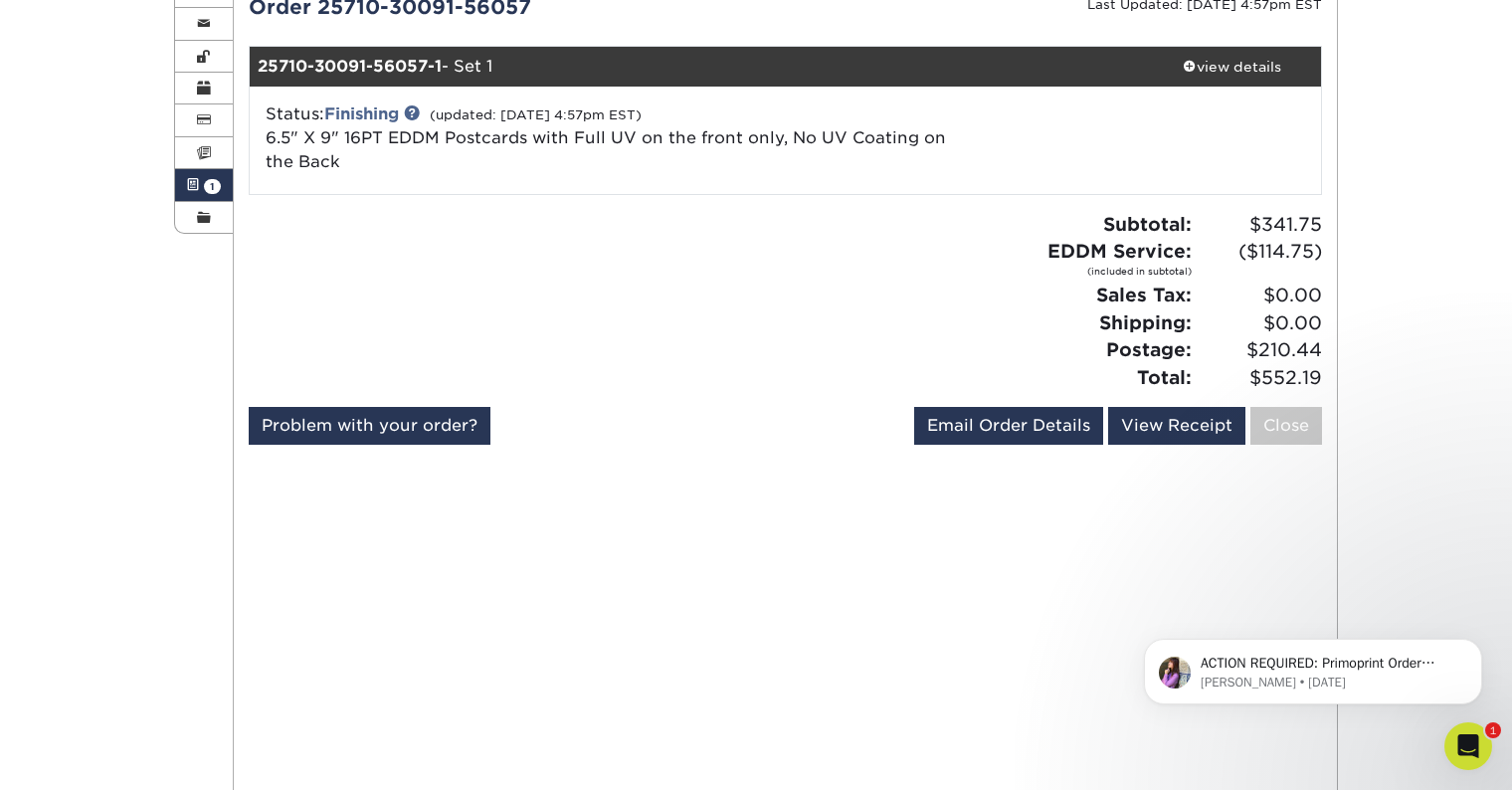 scroll, scrollTop: 260, scrollLeft: 0, axis: vertical 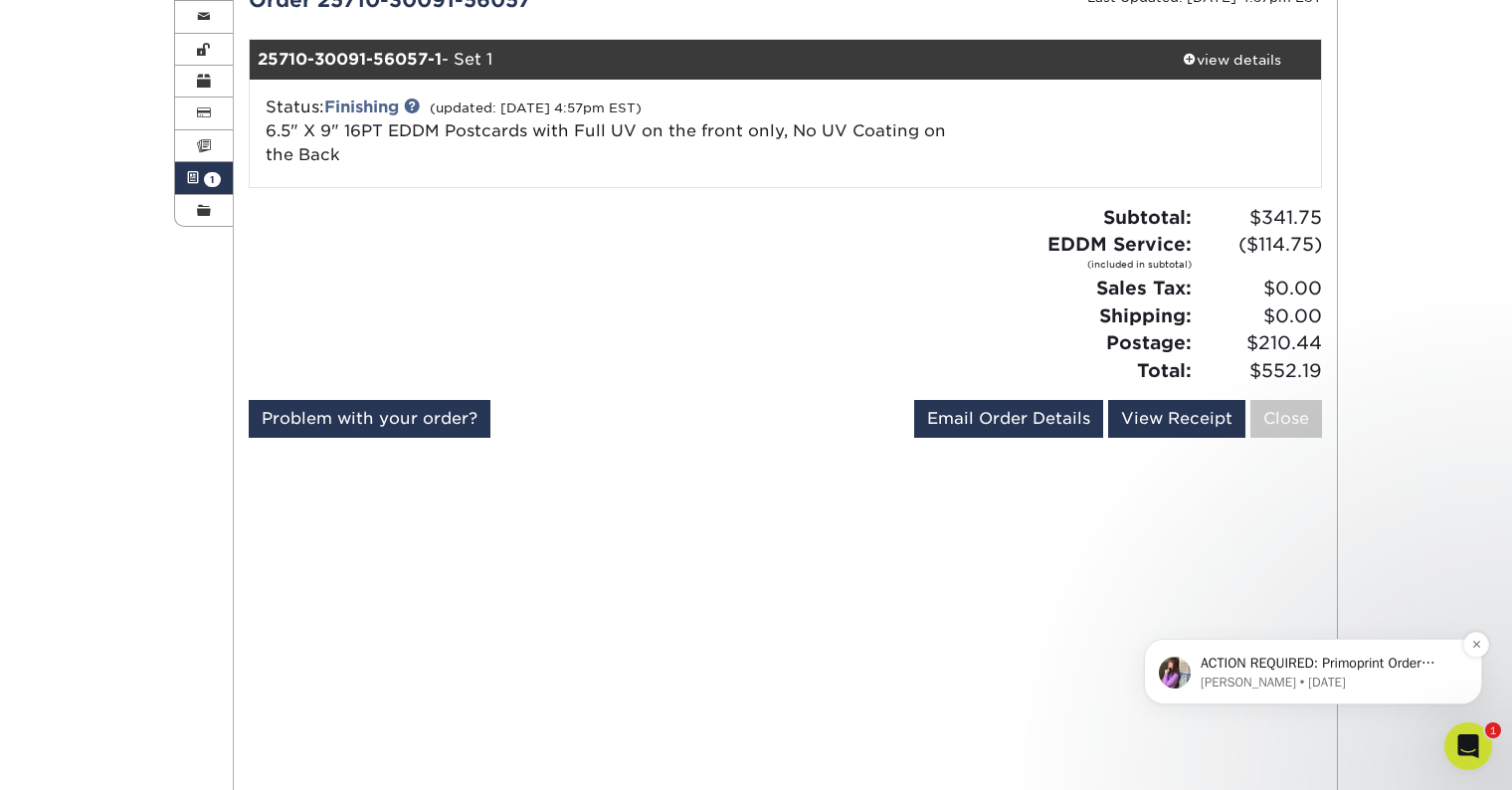 click on "Erica • 1w ago" at bounding box center [1329, 683] 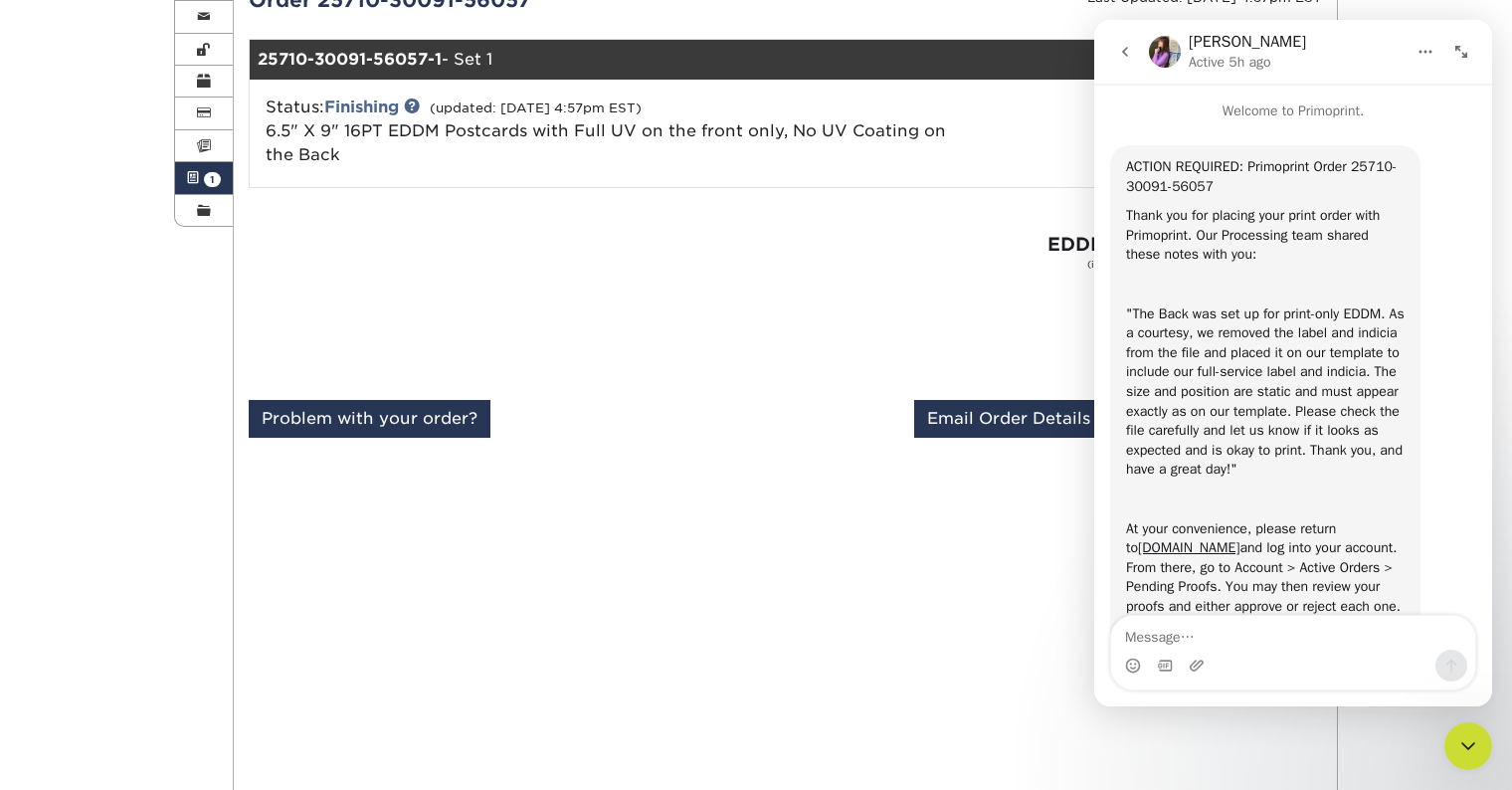 scroll, scrollTop: 0, scrollLeft: 0, axis: both 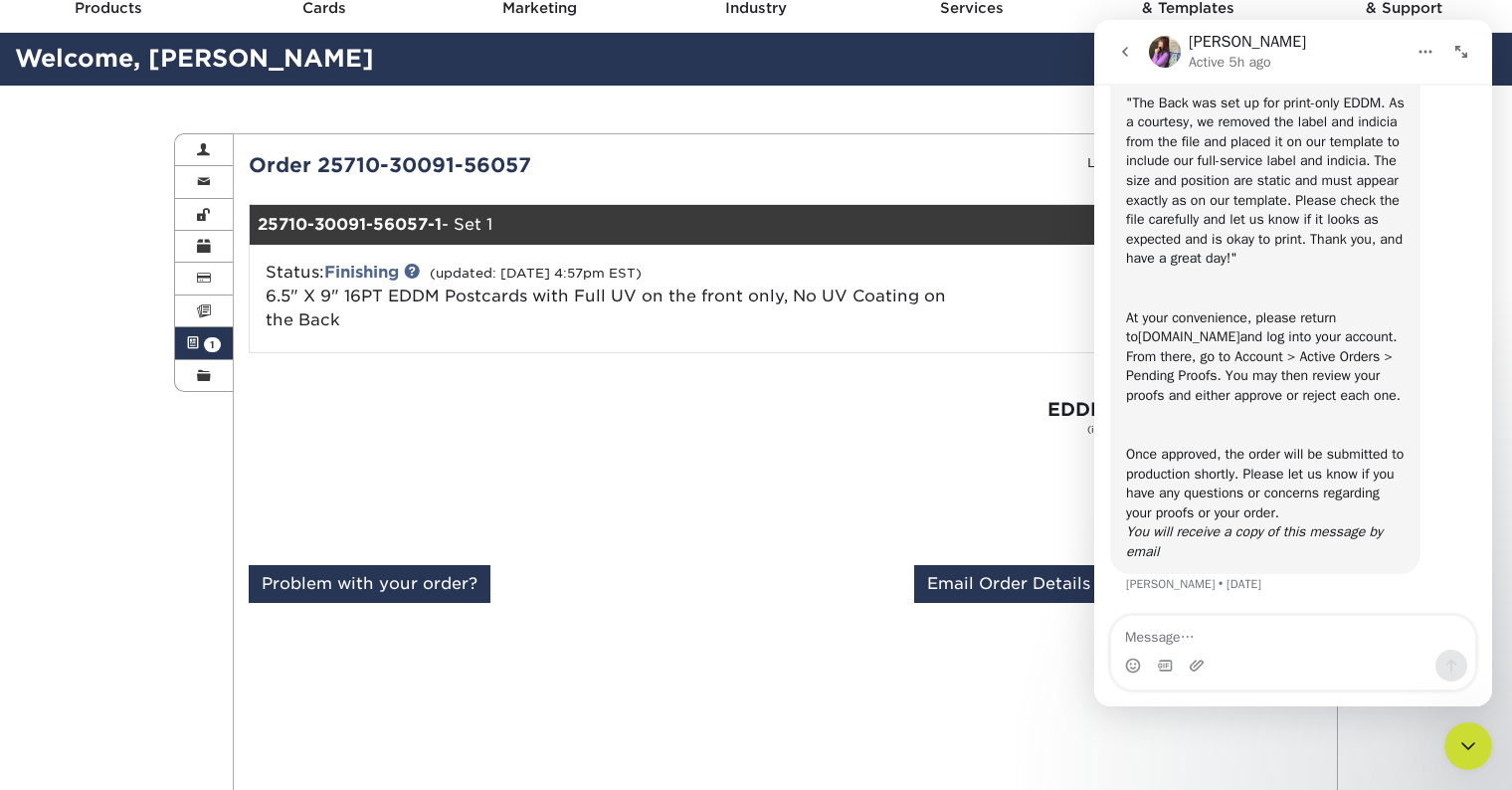 click on "www.primoprint.com" at bounding box center (1189, 336) 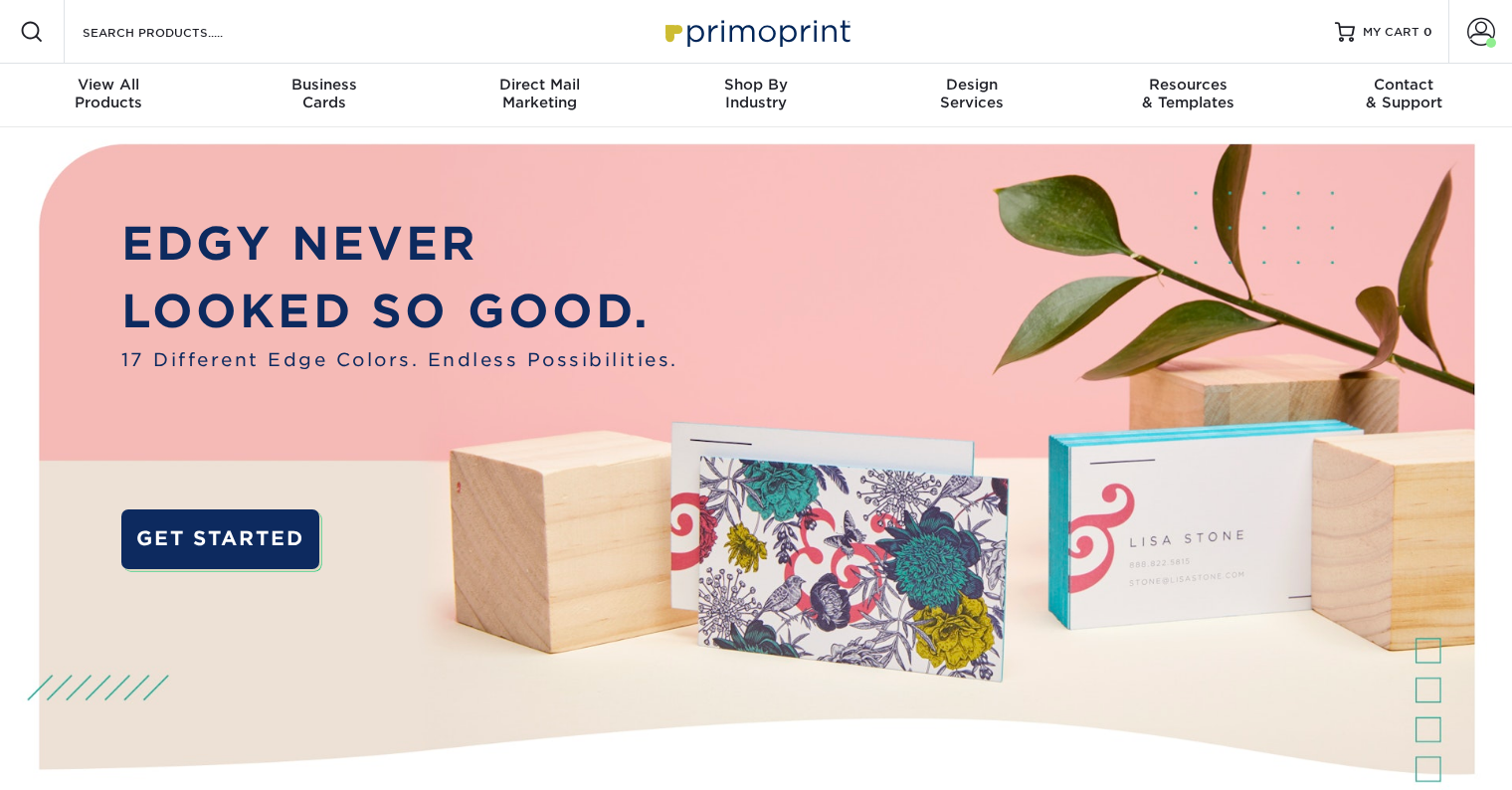 scroll, scrollTop: 0, scrollLeft: 0, axis: both 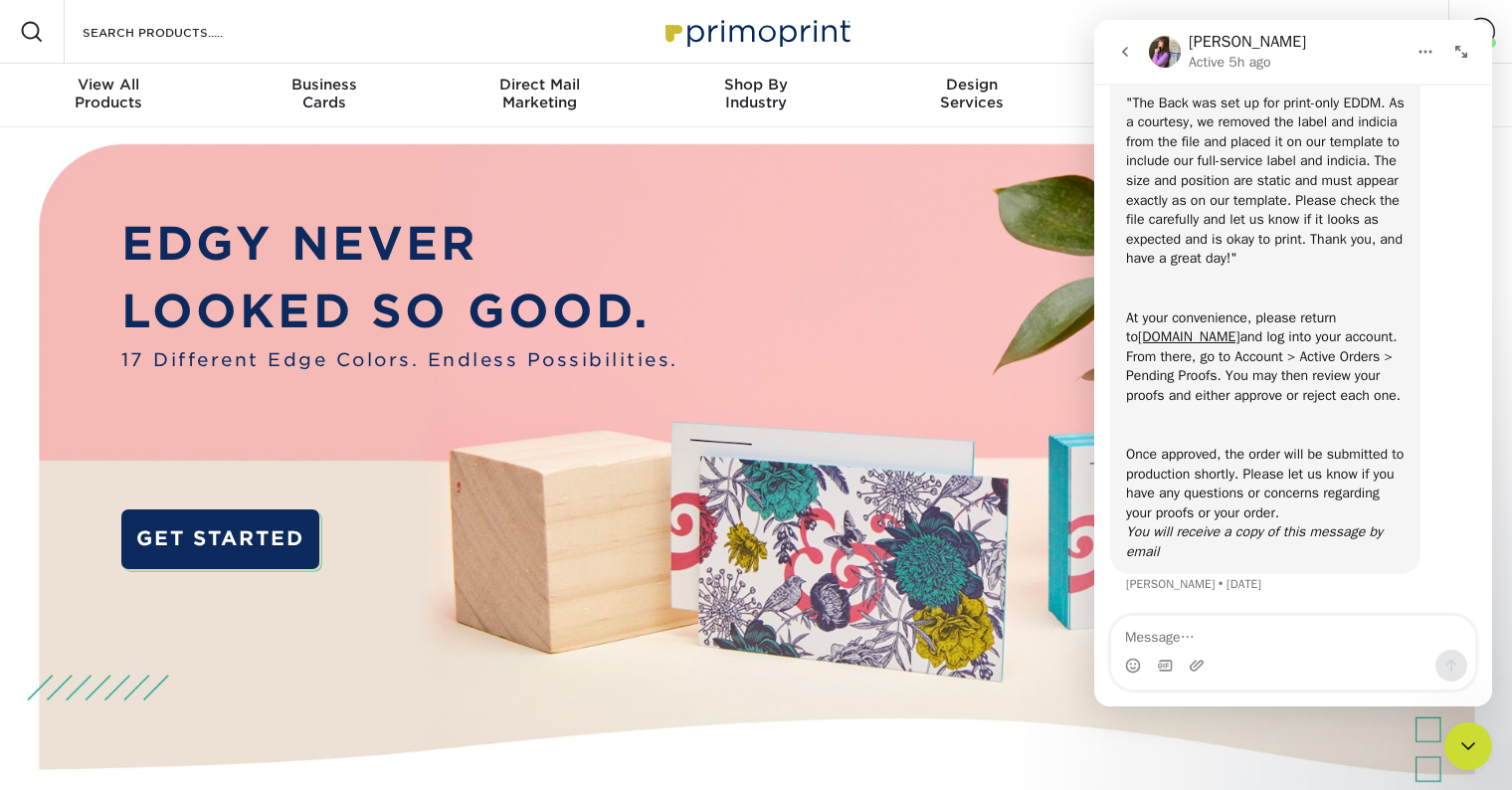 click at bounding box center [756, 501] 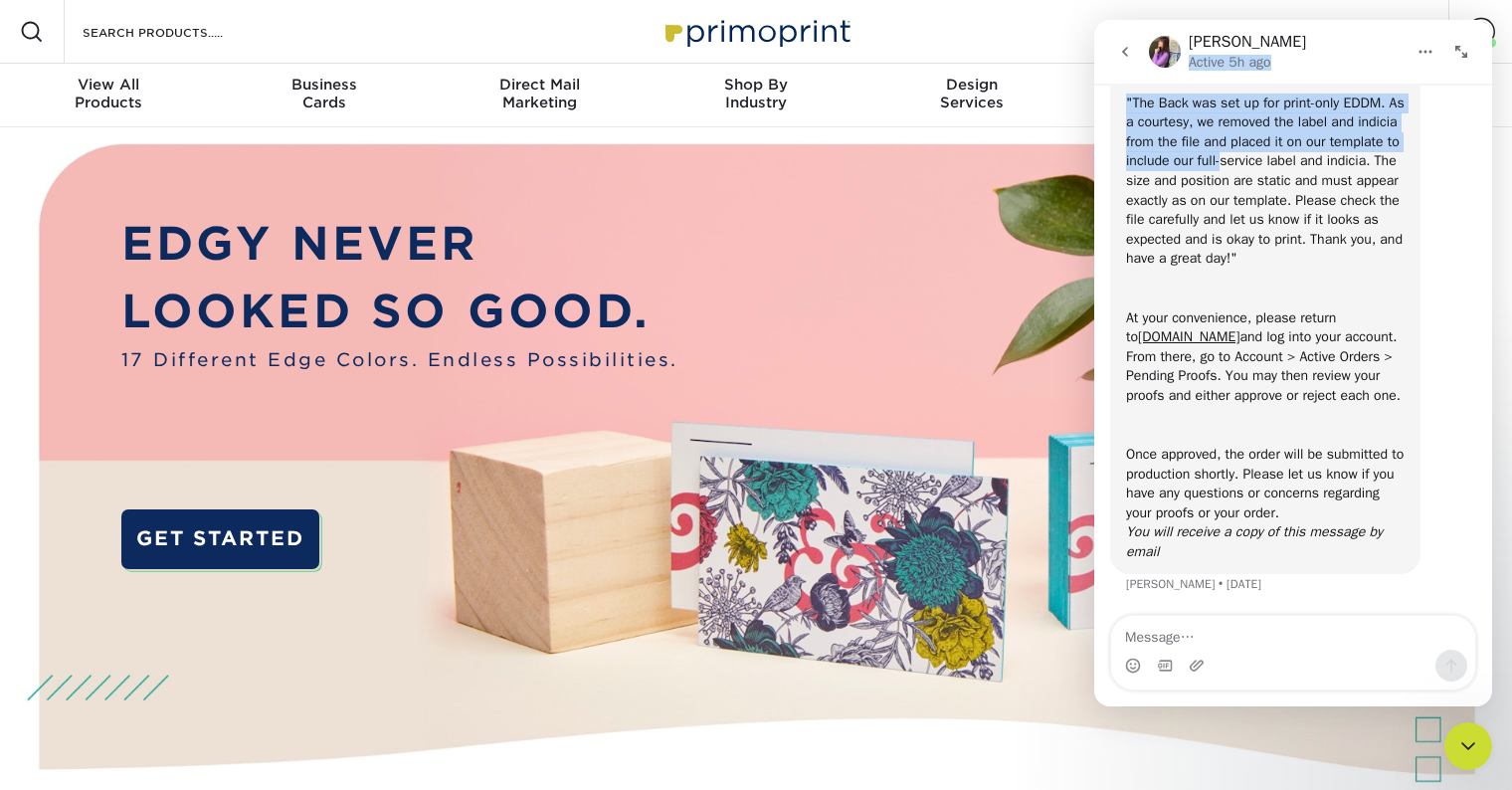 drag, startPoint x: 1339, startPoint y: 40, endPoint x: 1309, endPoint y: 63, distance: 37.802116 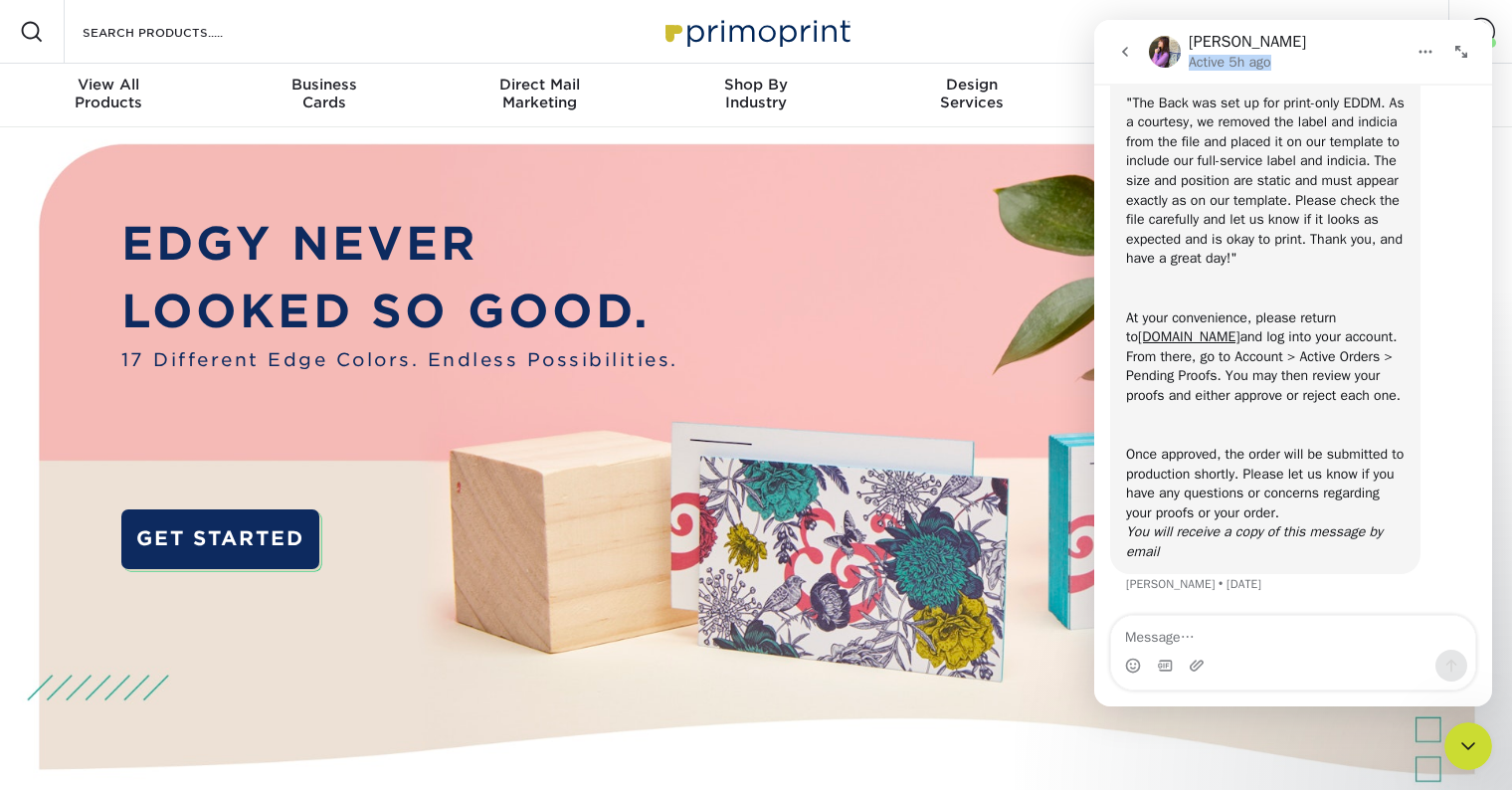 click 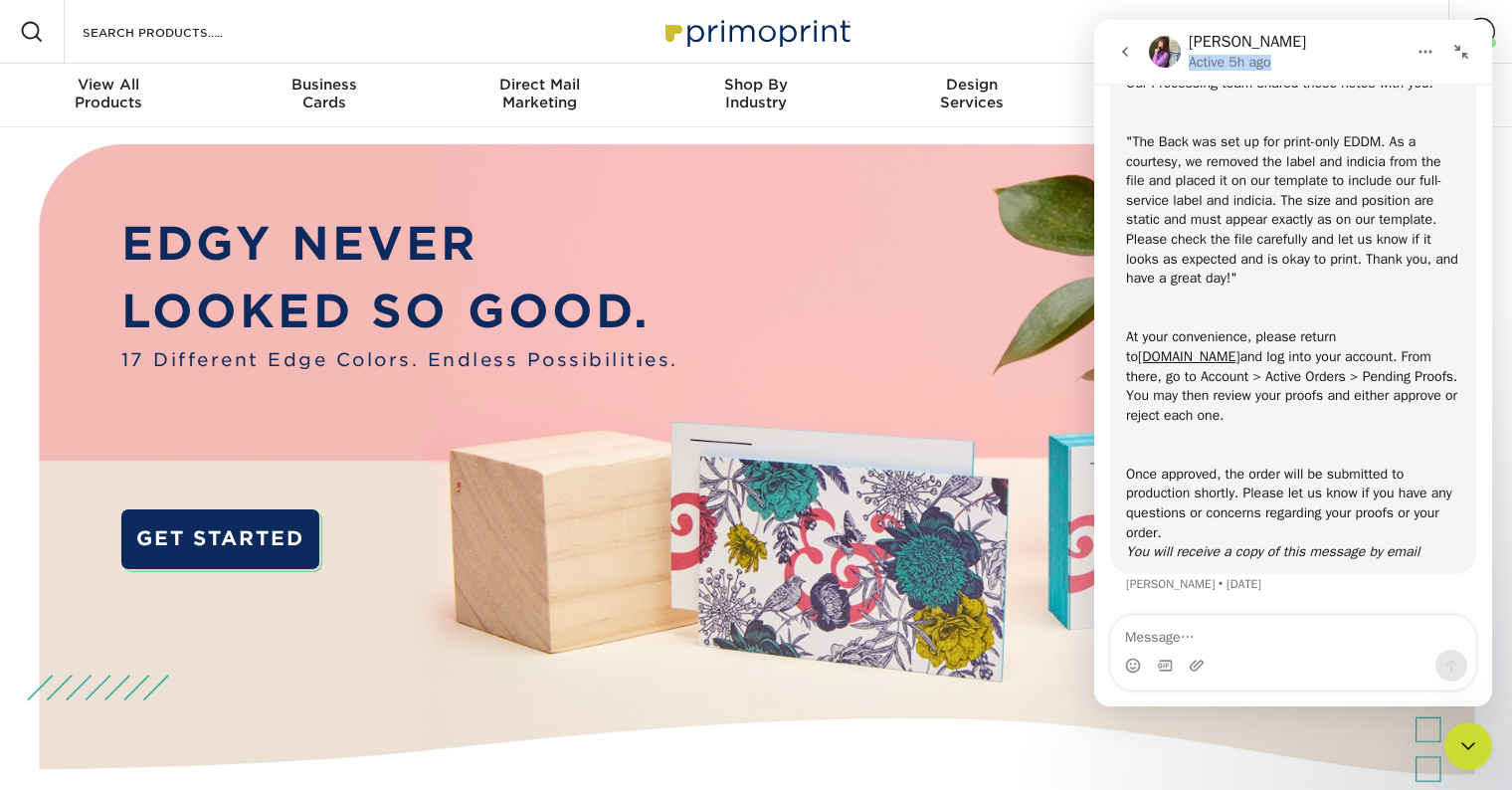 scroll, scrollTop: 0, scrollLeft: 0, axis: both 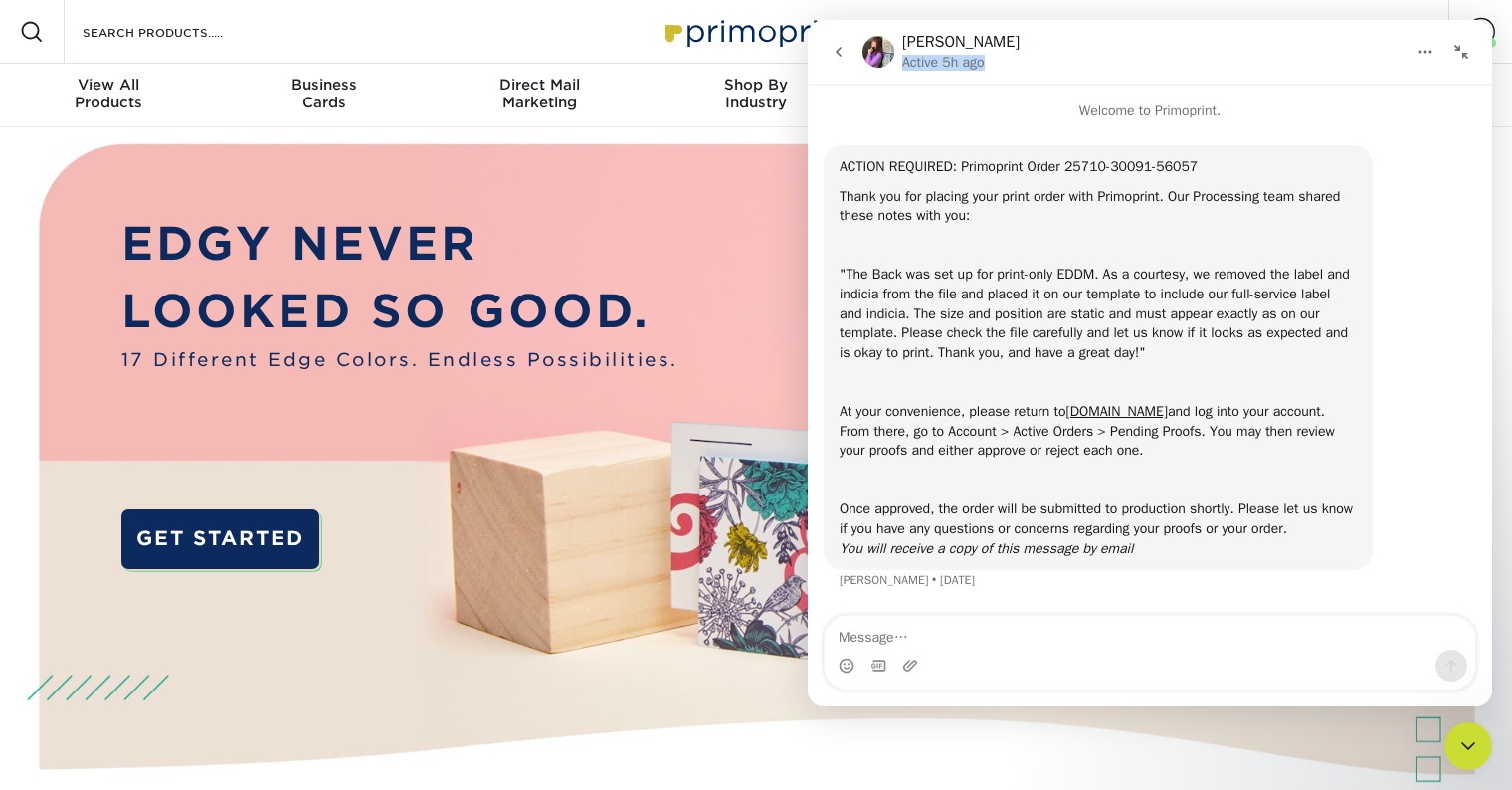 click 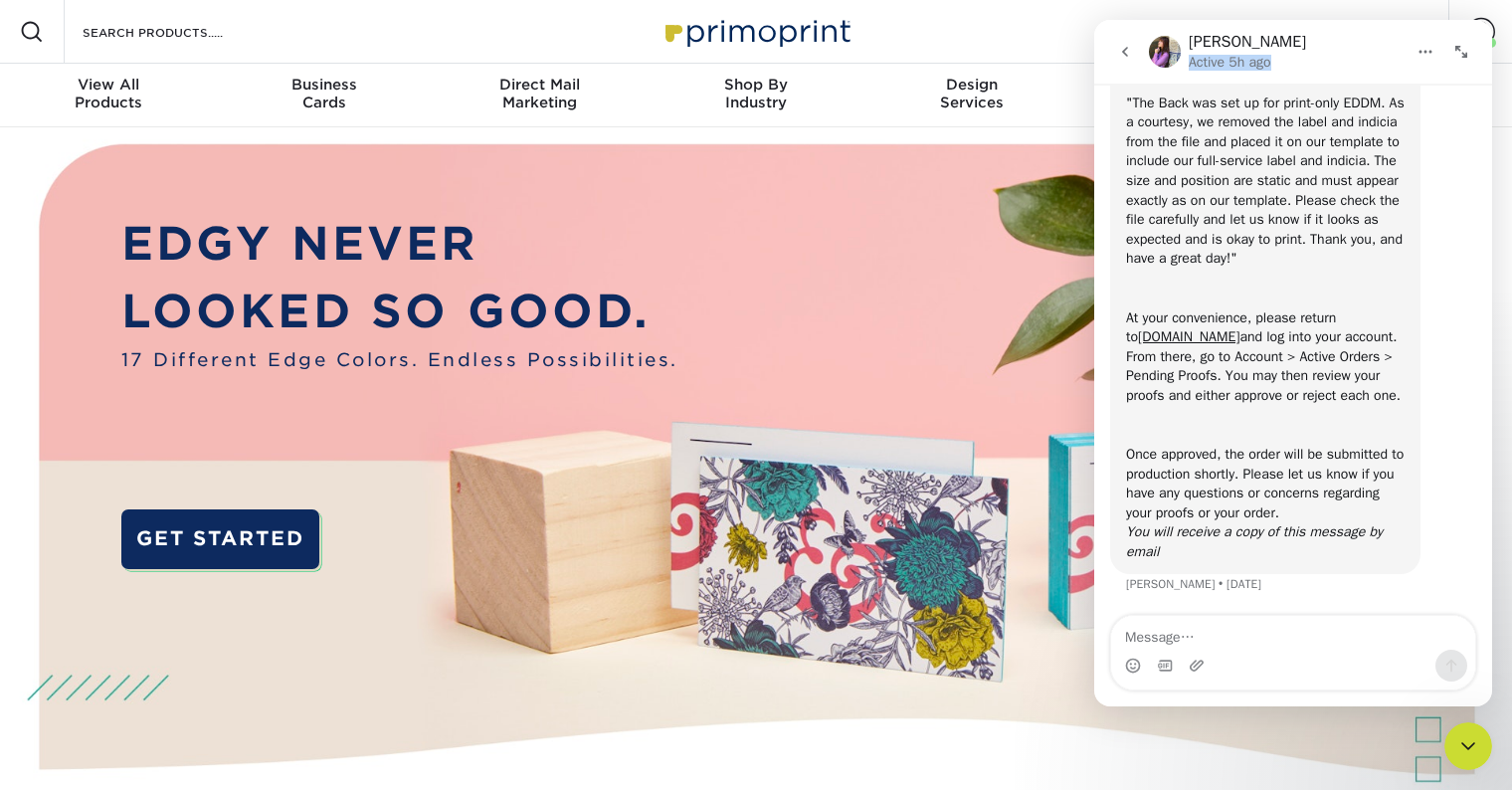 scroll, scrollTop: 250, scrollLeft: 0, axis: vertical 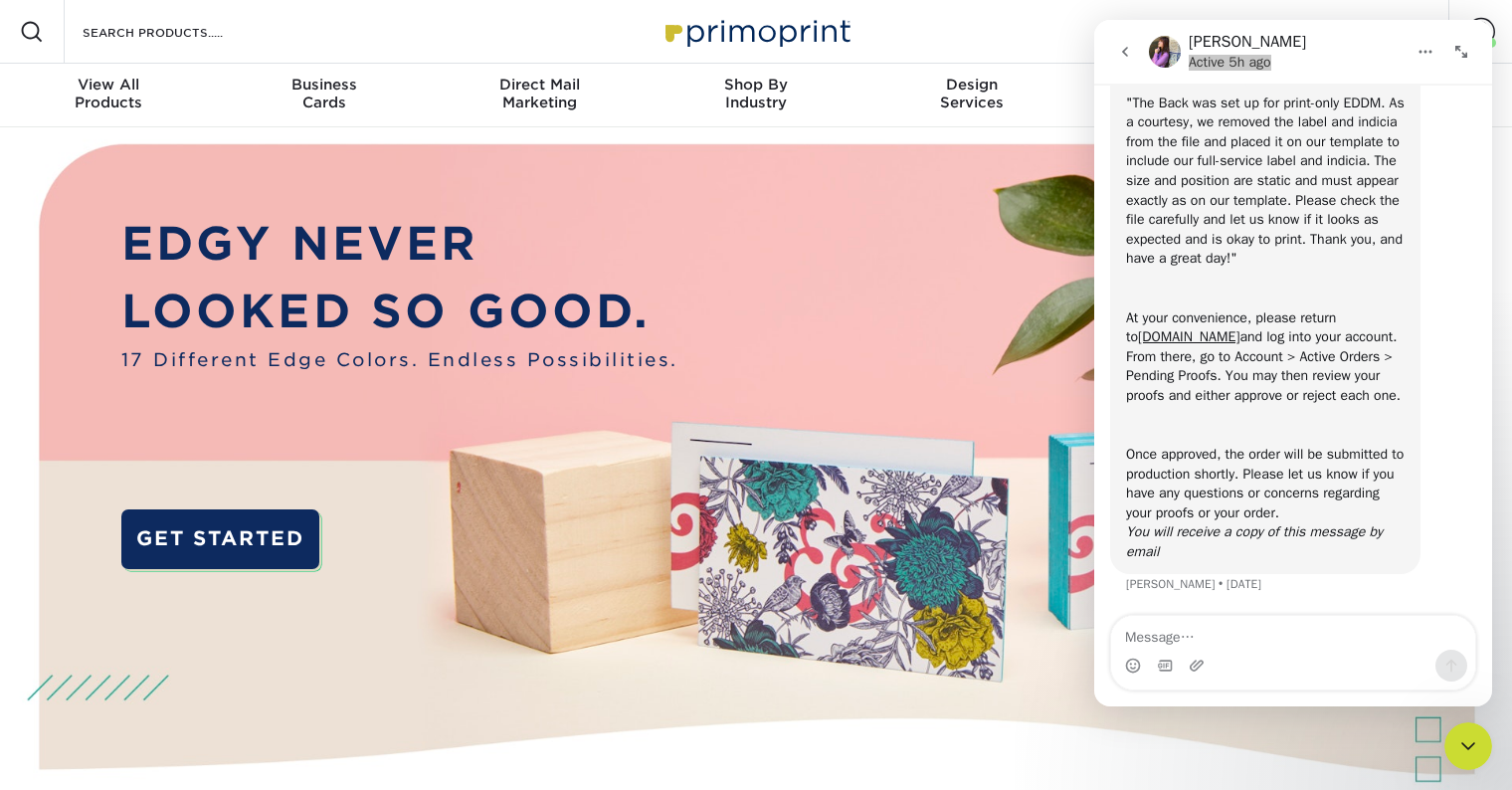 click on "Resources Menu
Search Products
Account
Welcome,   Susan
Account Dashboard
Active Orders
Order History
Logout
MY CART" at bounding box center [756, 32] 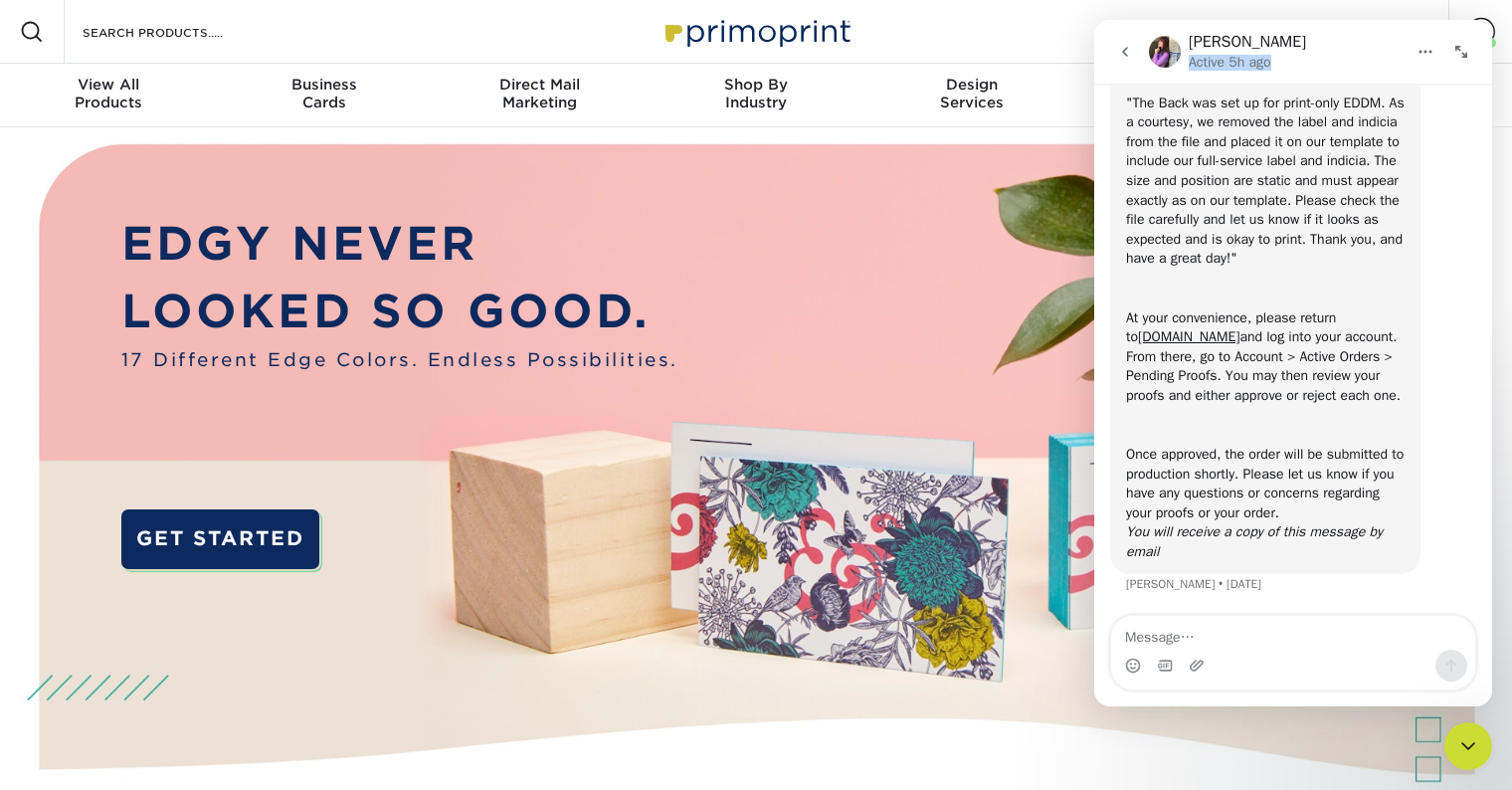 click 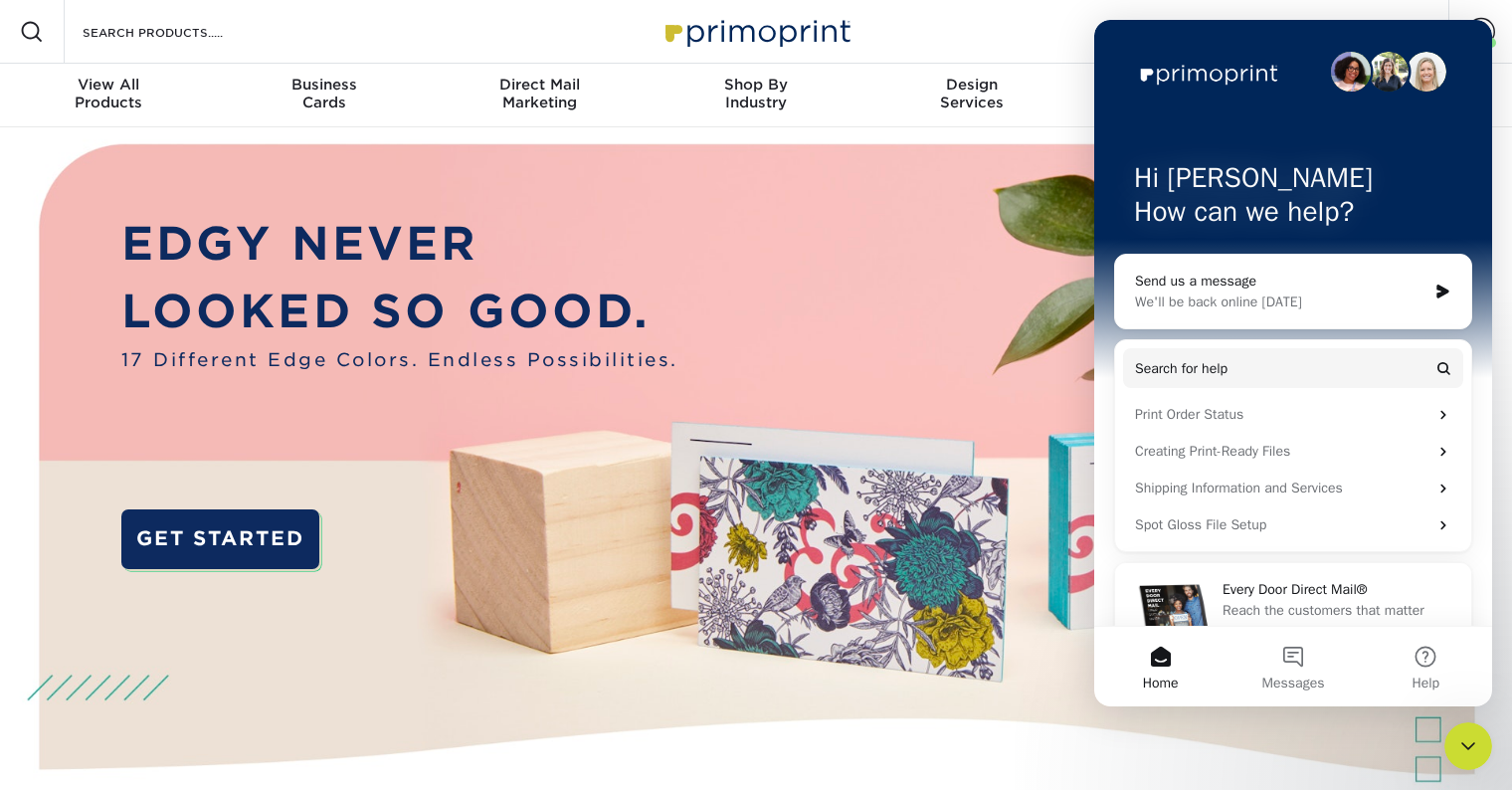 click at bounding box center [756, 501] 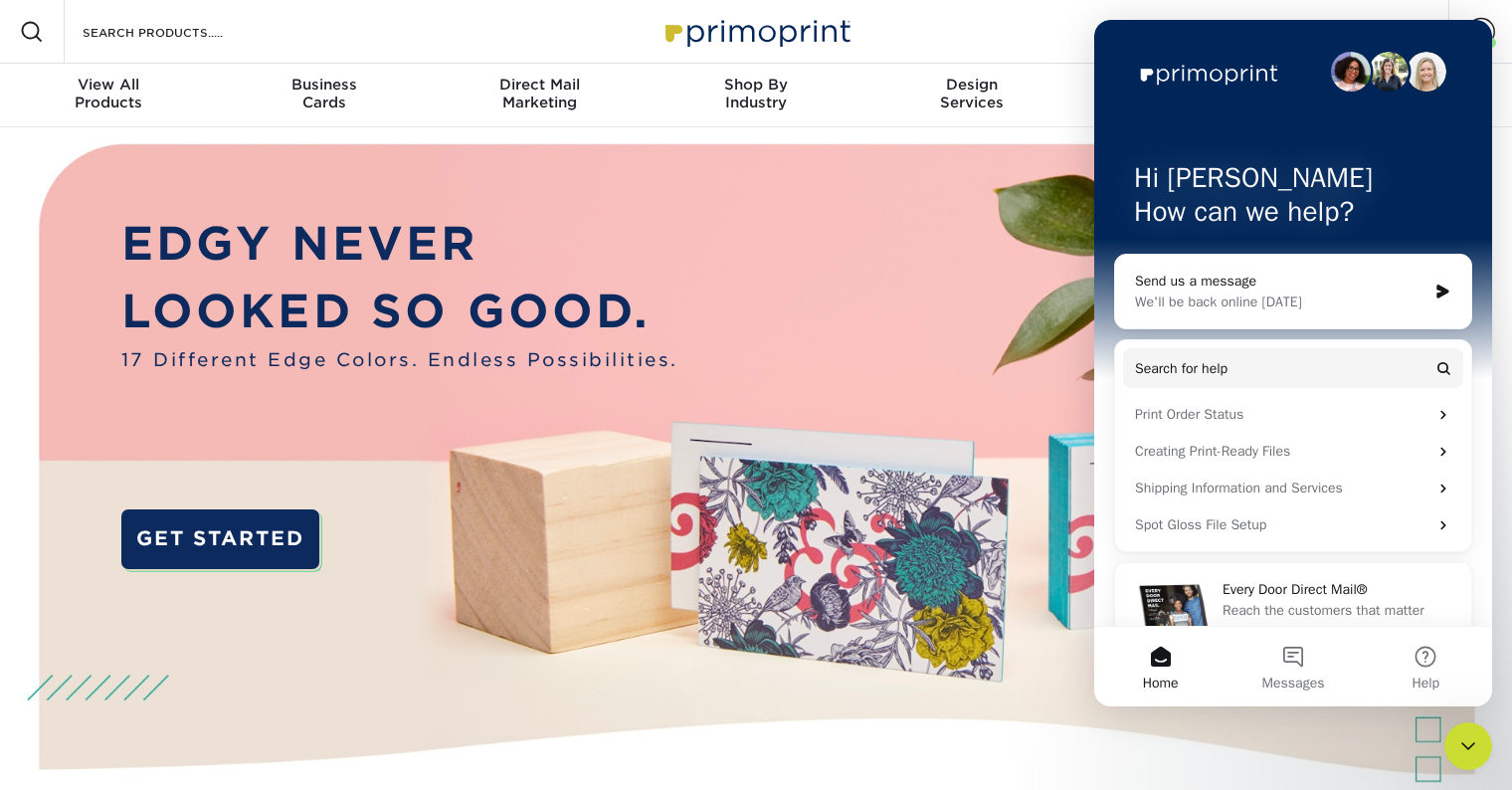drag, startPoint x: 1006, startPoint y: 36, endPoint x: 985, endPoint y: 26, distance: 23.259407 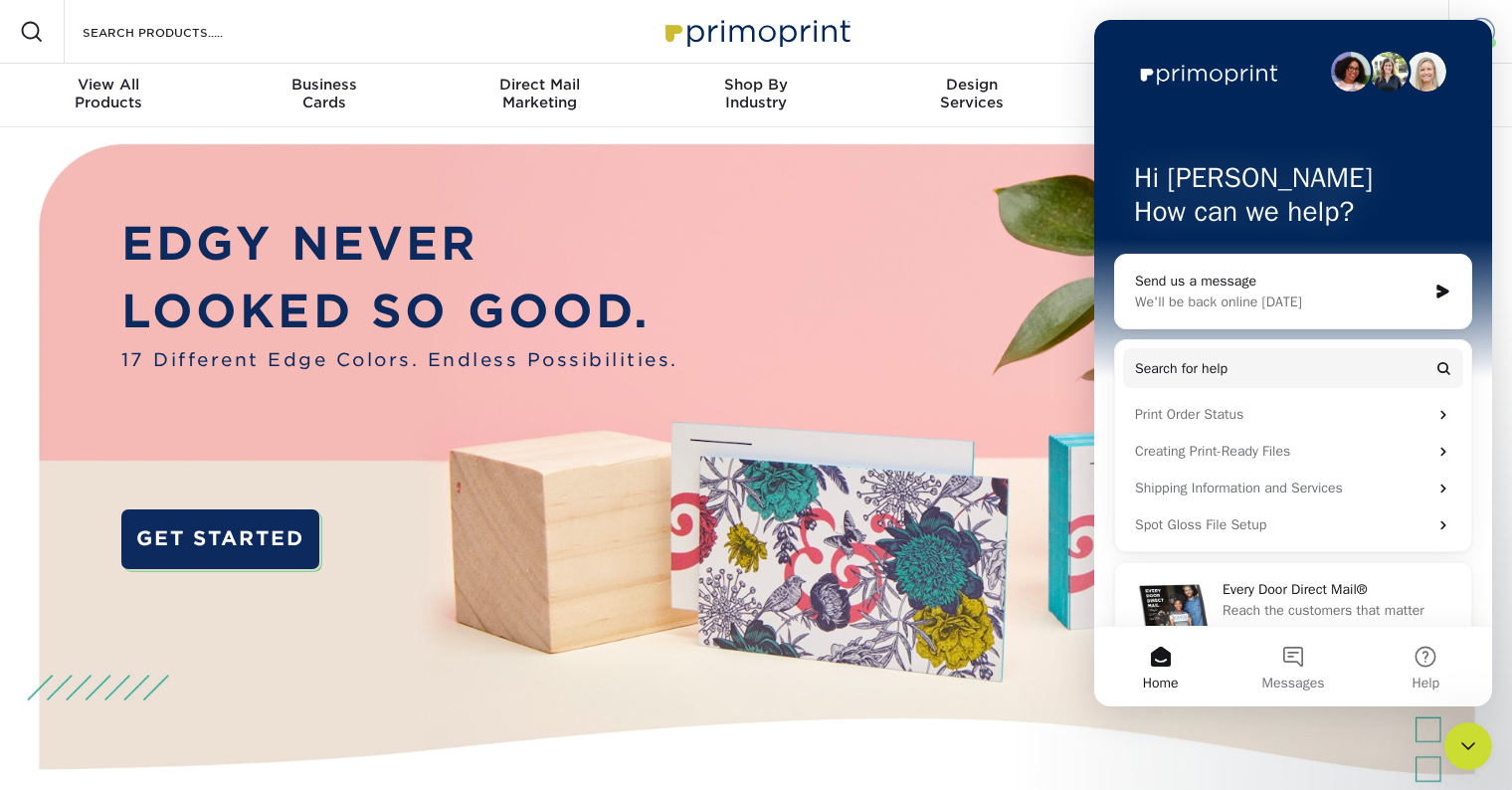 click at bounding box center (1481, 32) 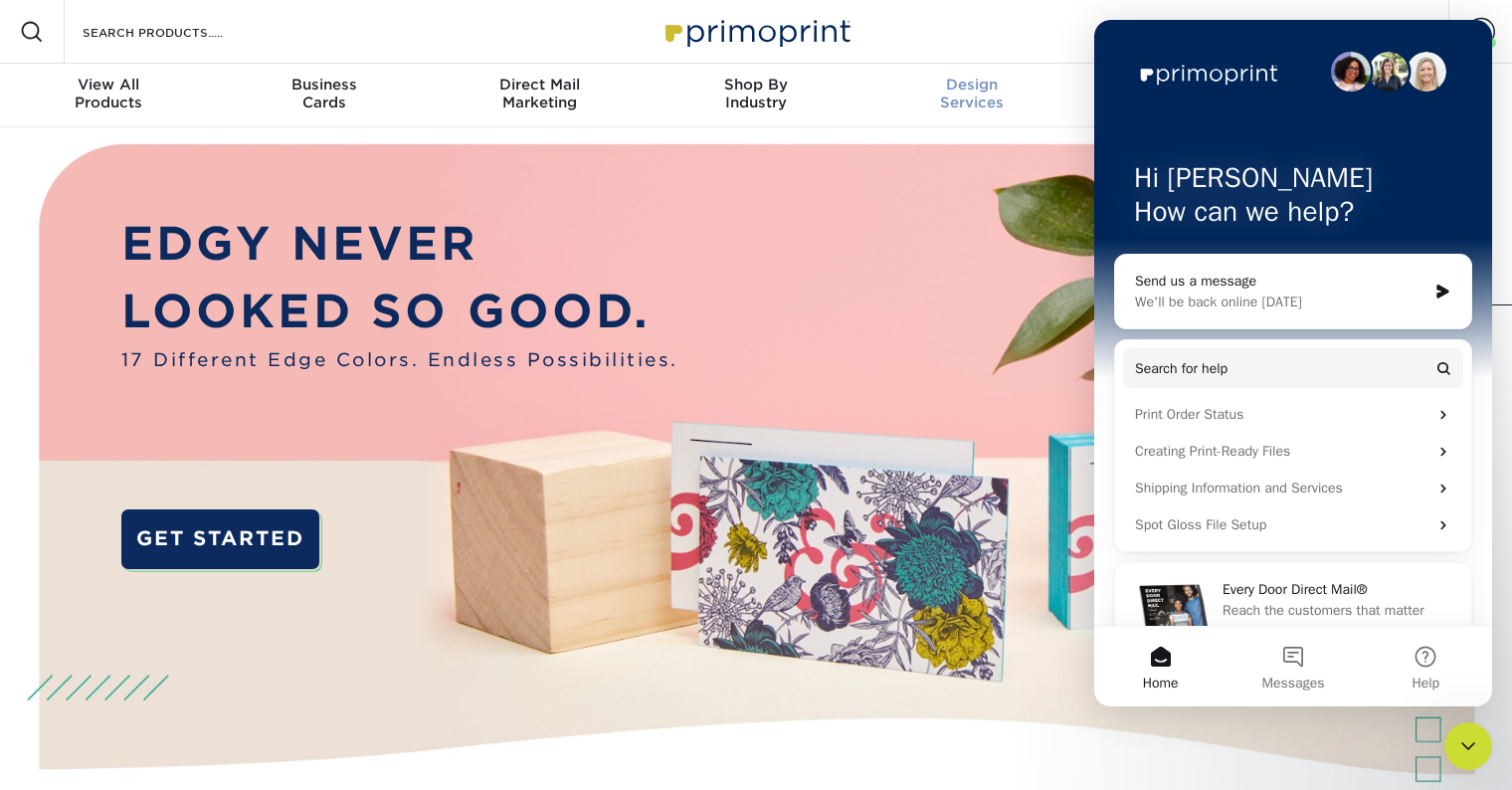 click on "Design" at bounding box center (972, 85) 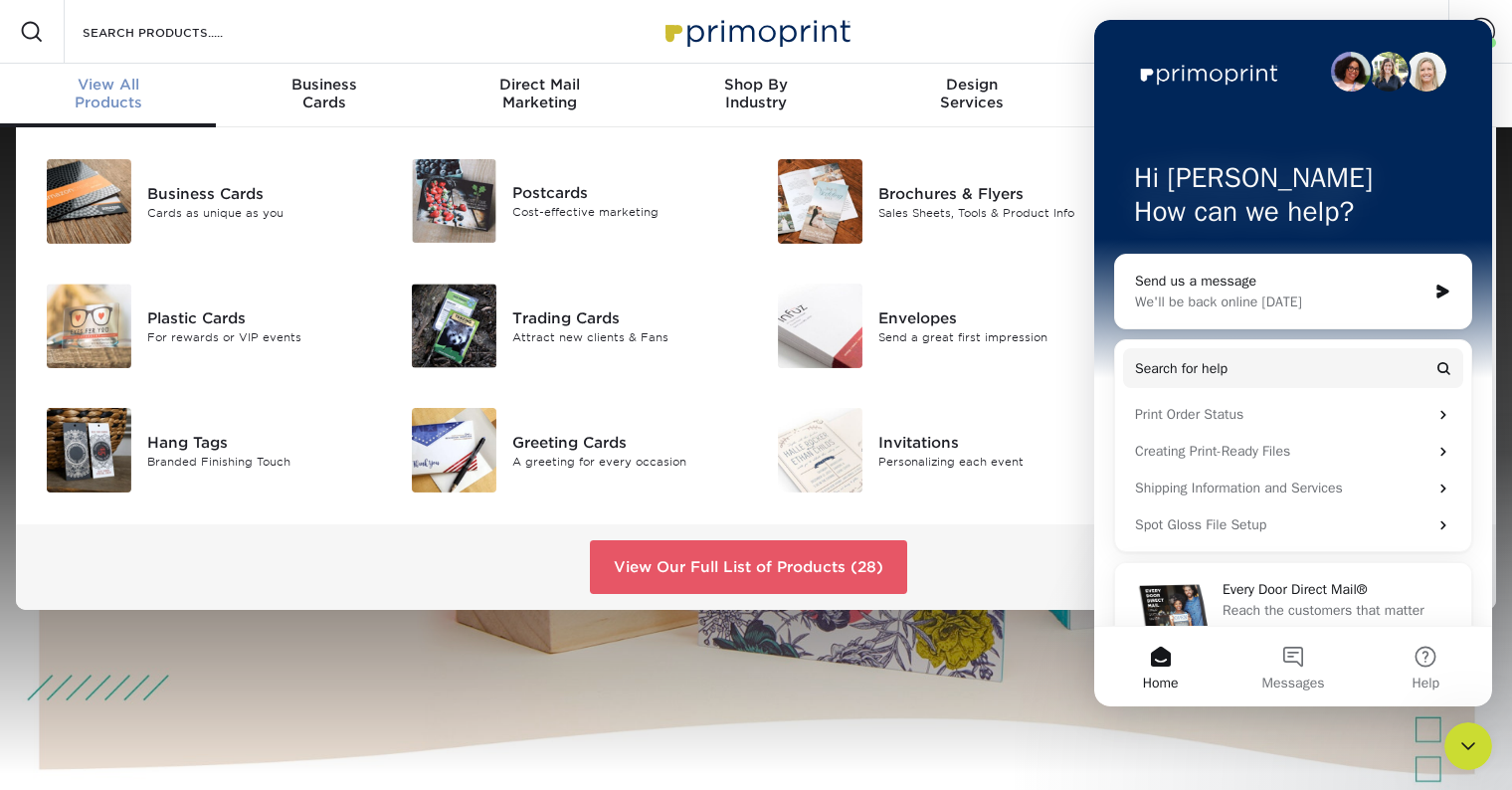 click on "View All" at bounding box center [107, 85] 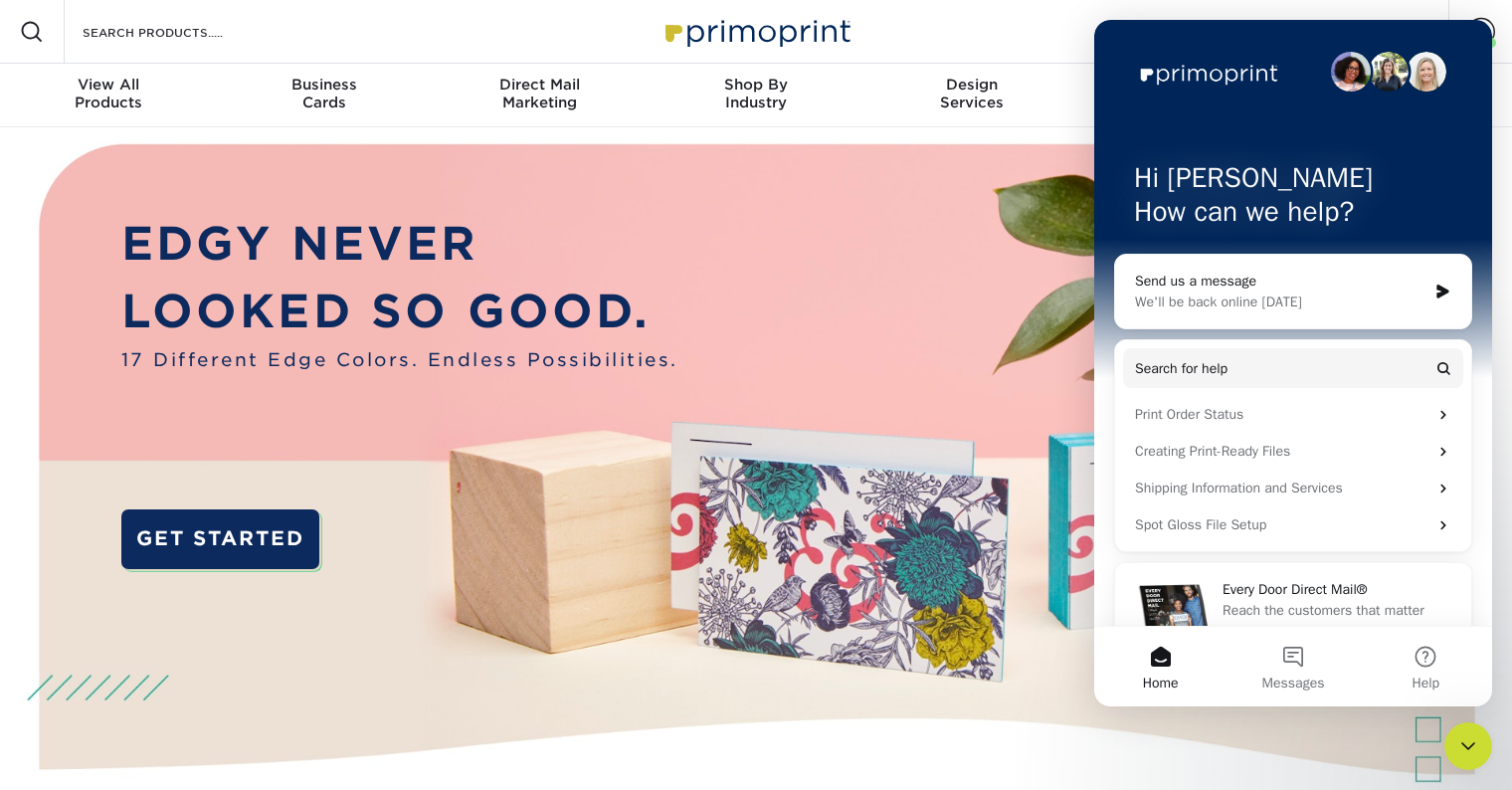 click on "Search Products" at bounding box center [177, 32] 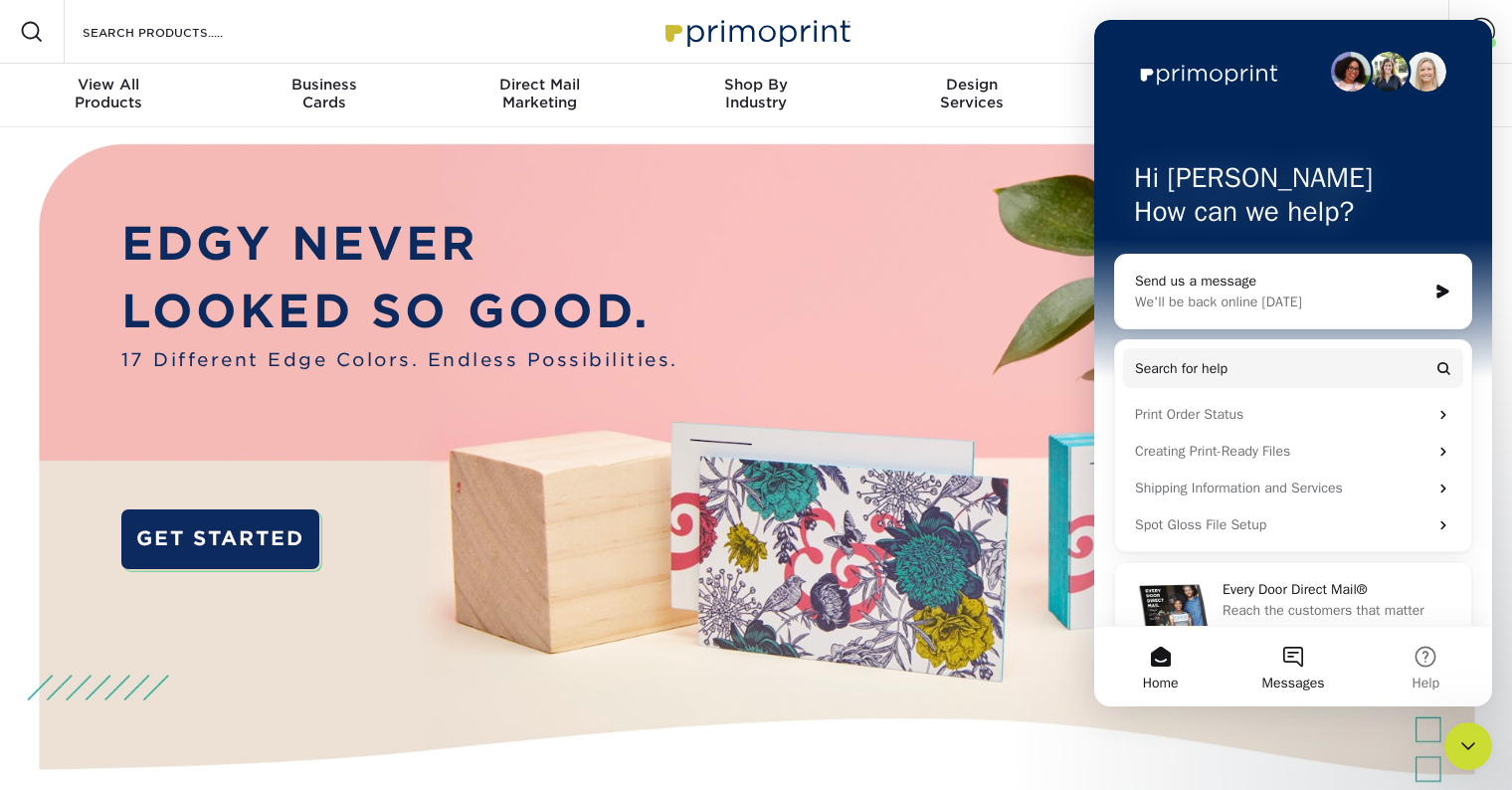 click on "Messages" at bounding box center [1292, 667] 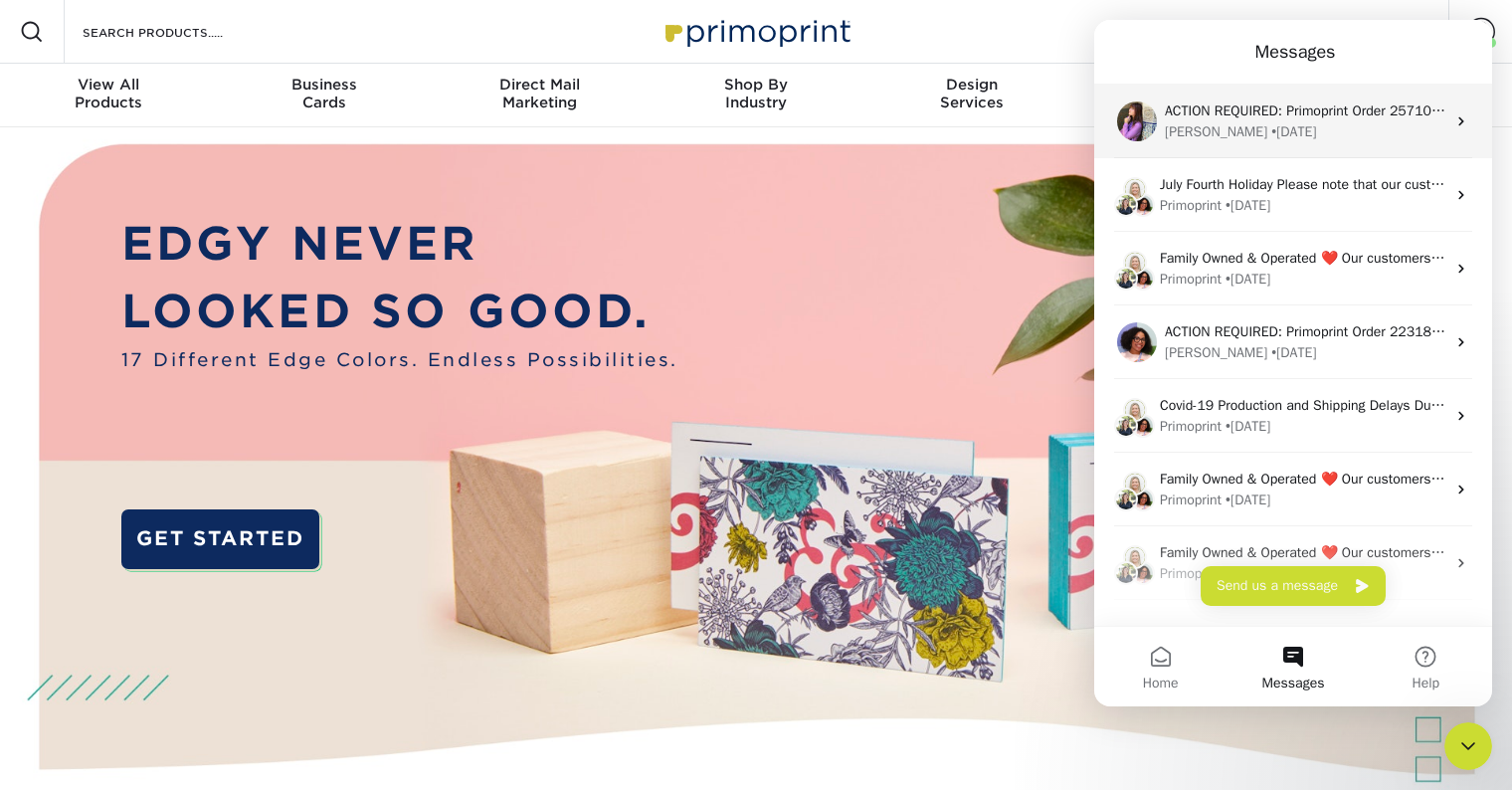 click on "Erica •  1w ago" at bounding box center [1305, 131] 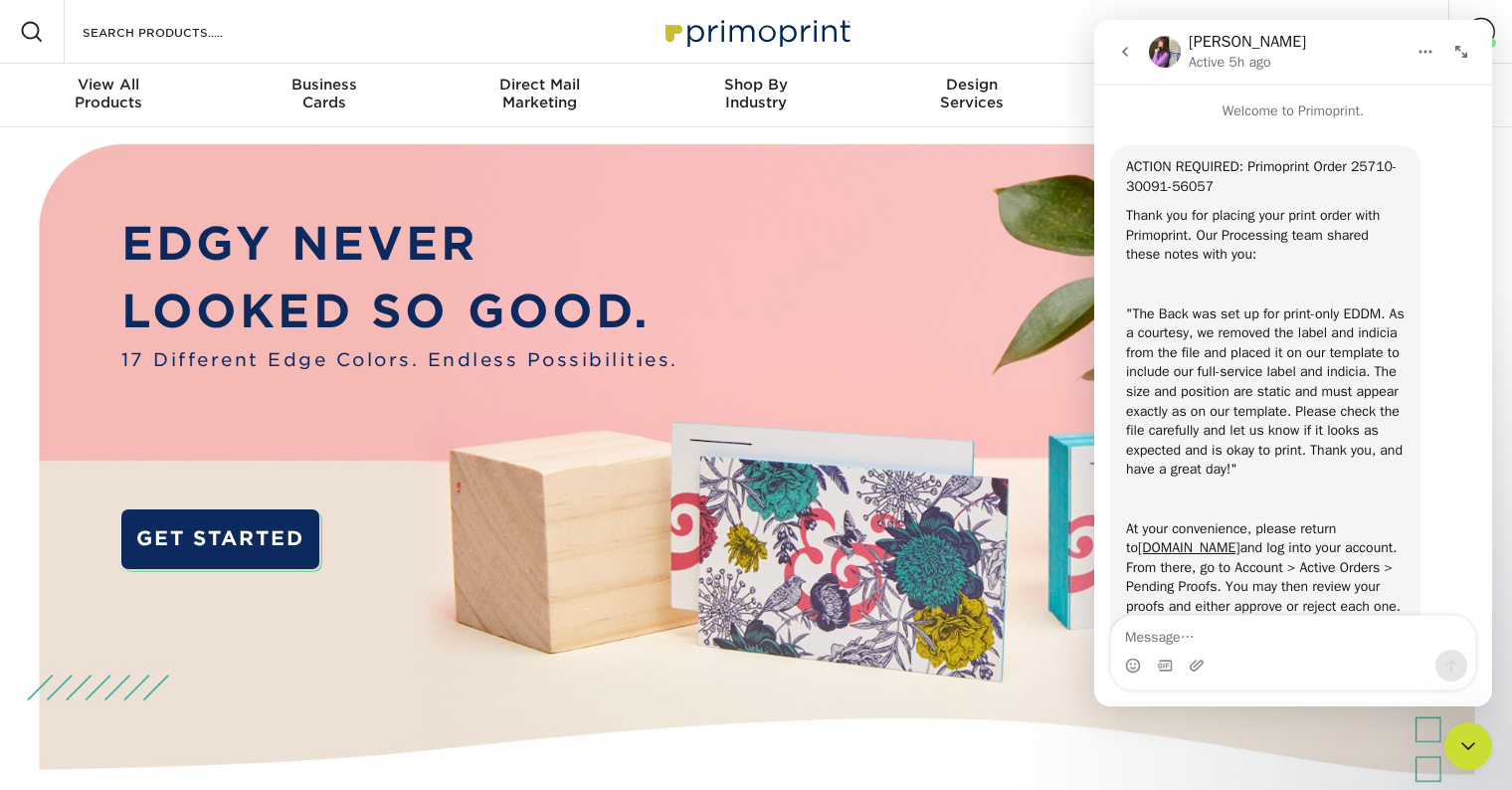 scroll, scrollTop: 250, scrollLeft: 0, axis: vertical 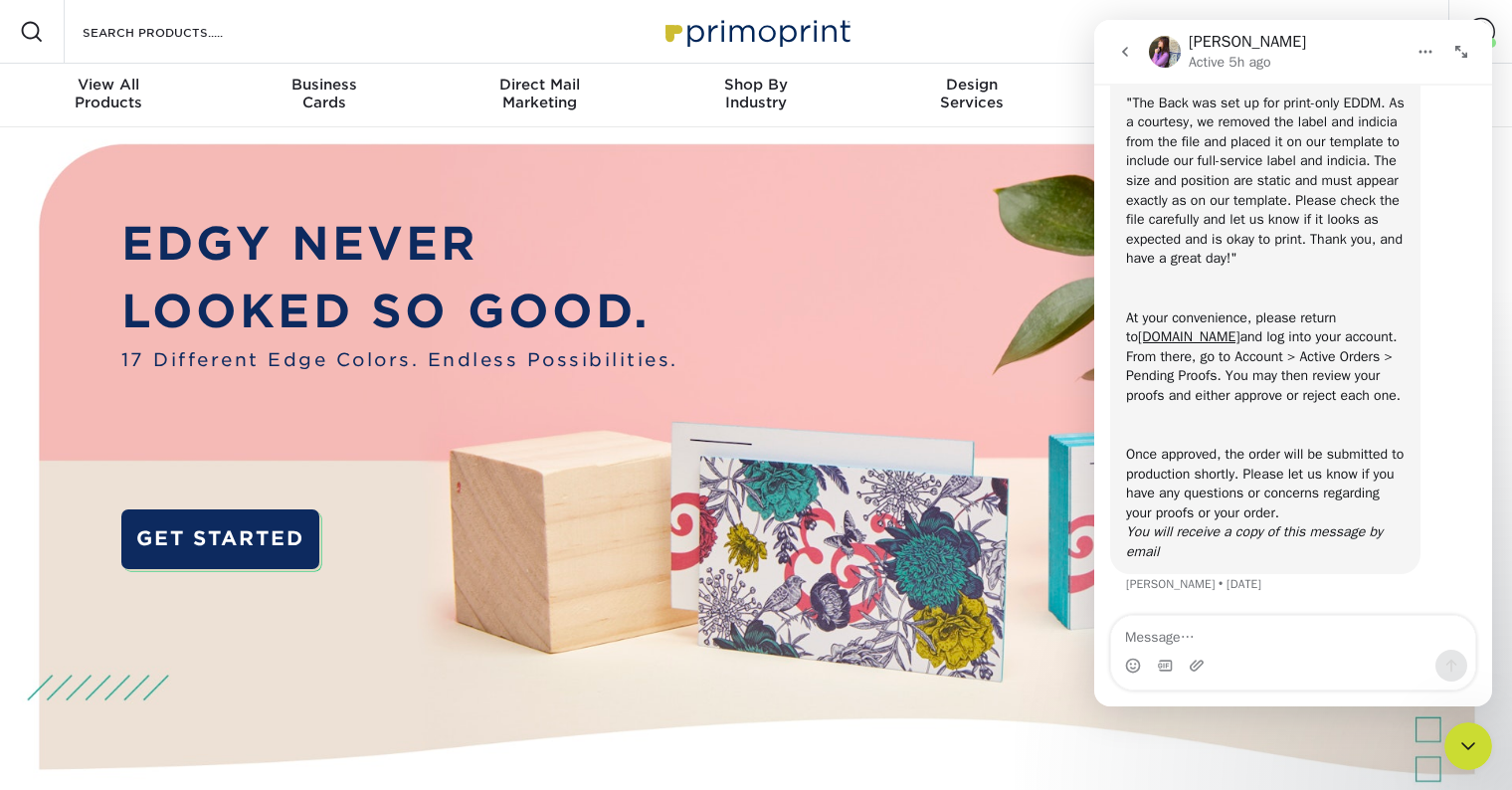 click at bounding box center [1293, 633] 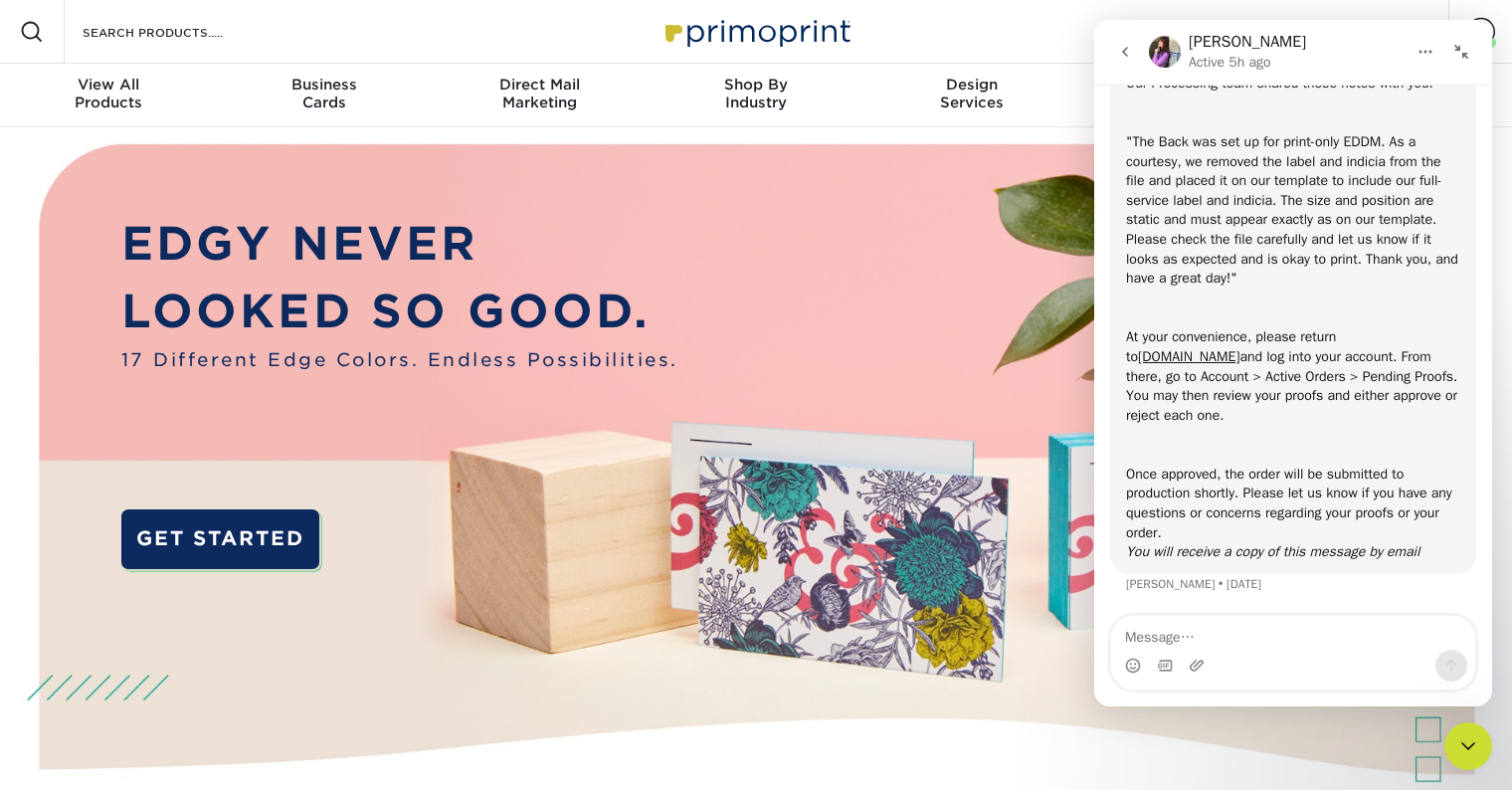 scroll, scrollTop: 0, scrollLeft: 0, axis: both 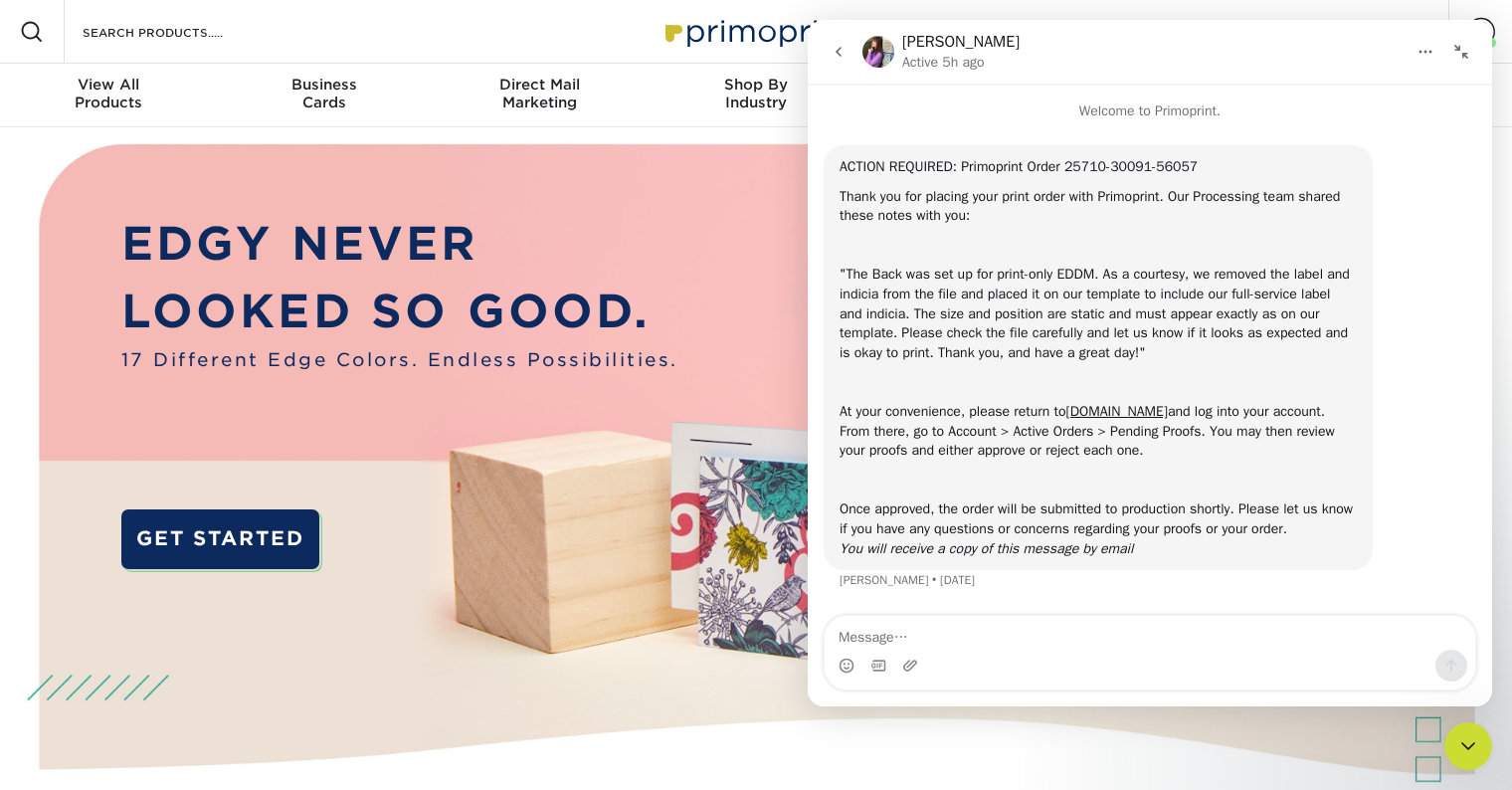 click 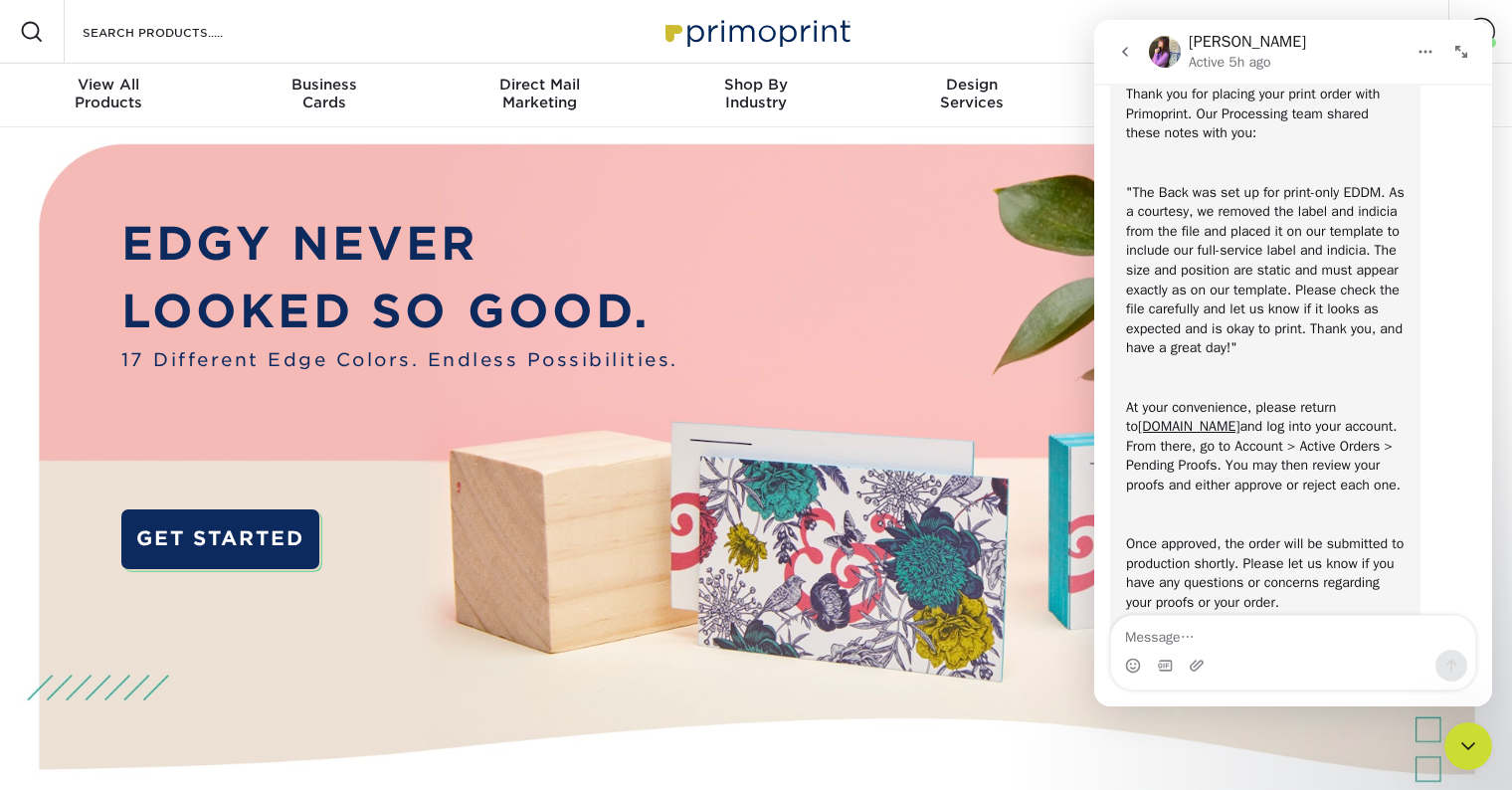 scroll, scrollTop: 250, scrollLeft: 0, axis: vertical 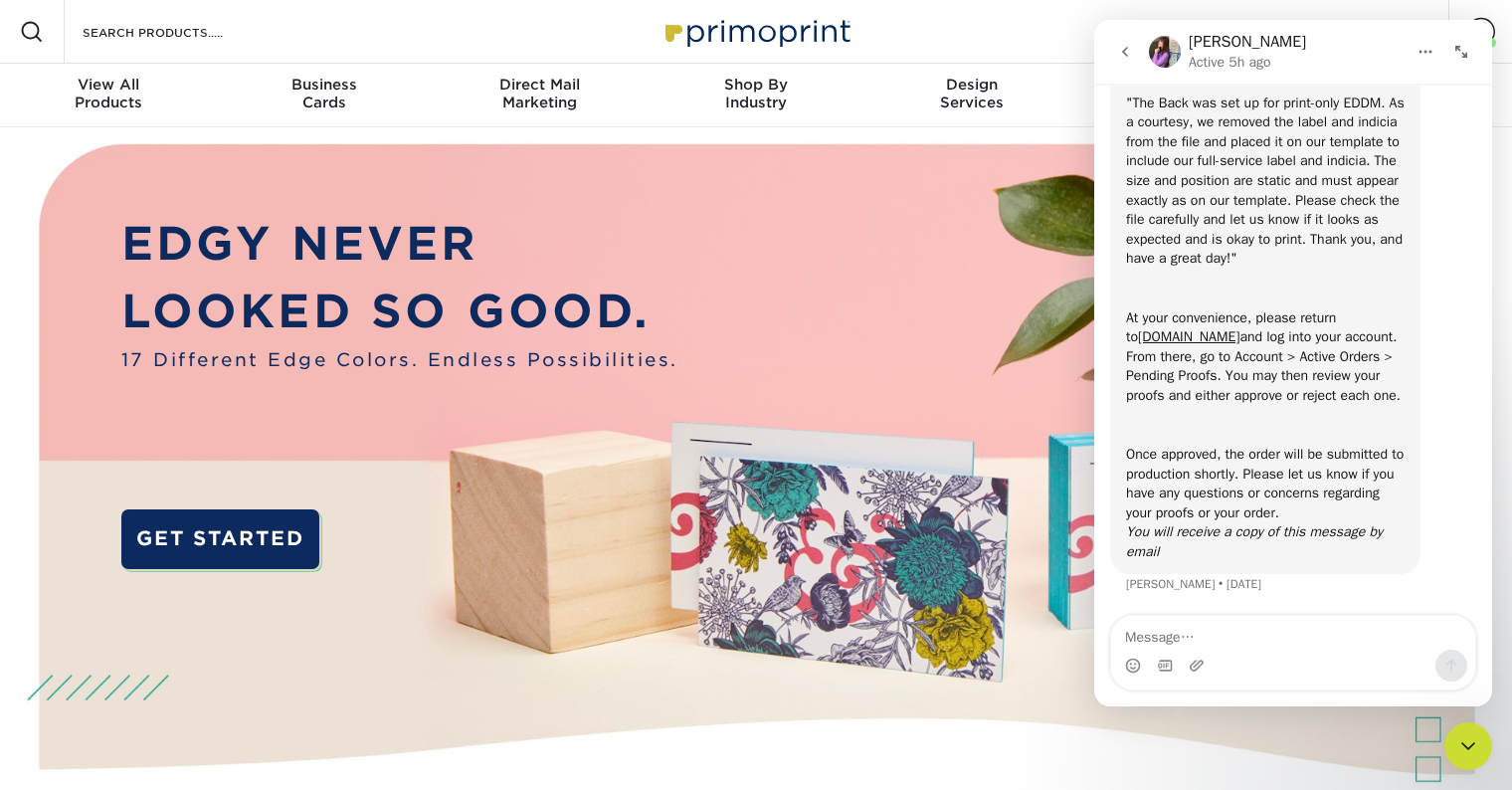 click 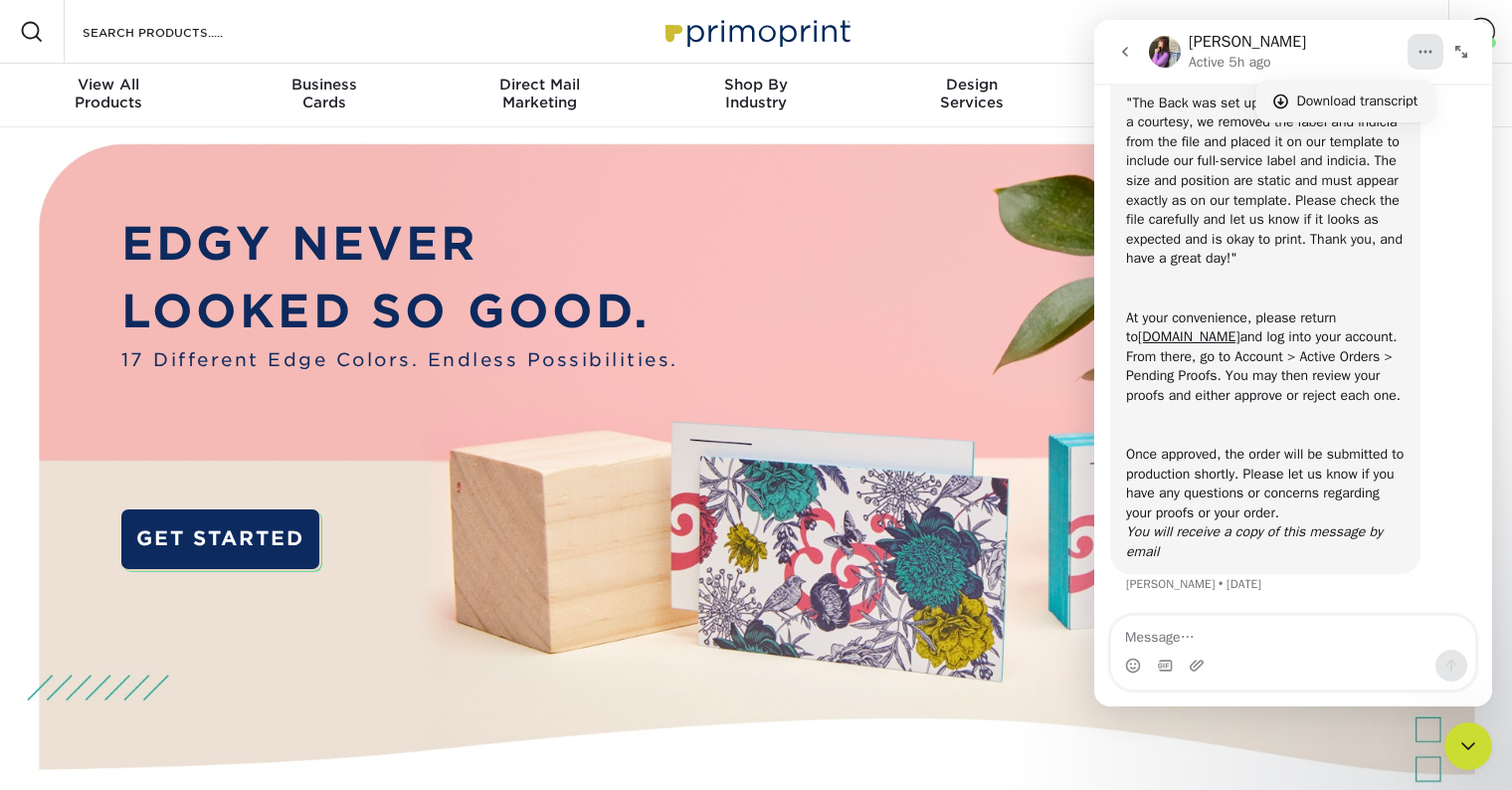 click on "Download transcript" at bounding box center (1358, 100) 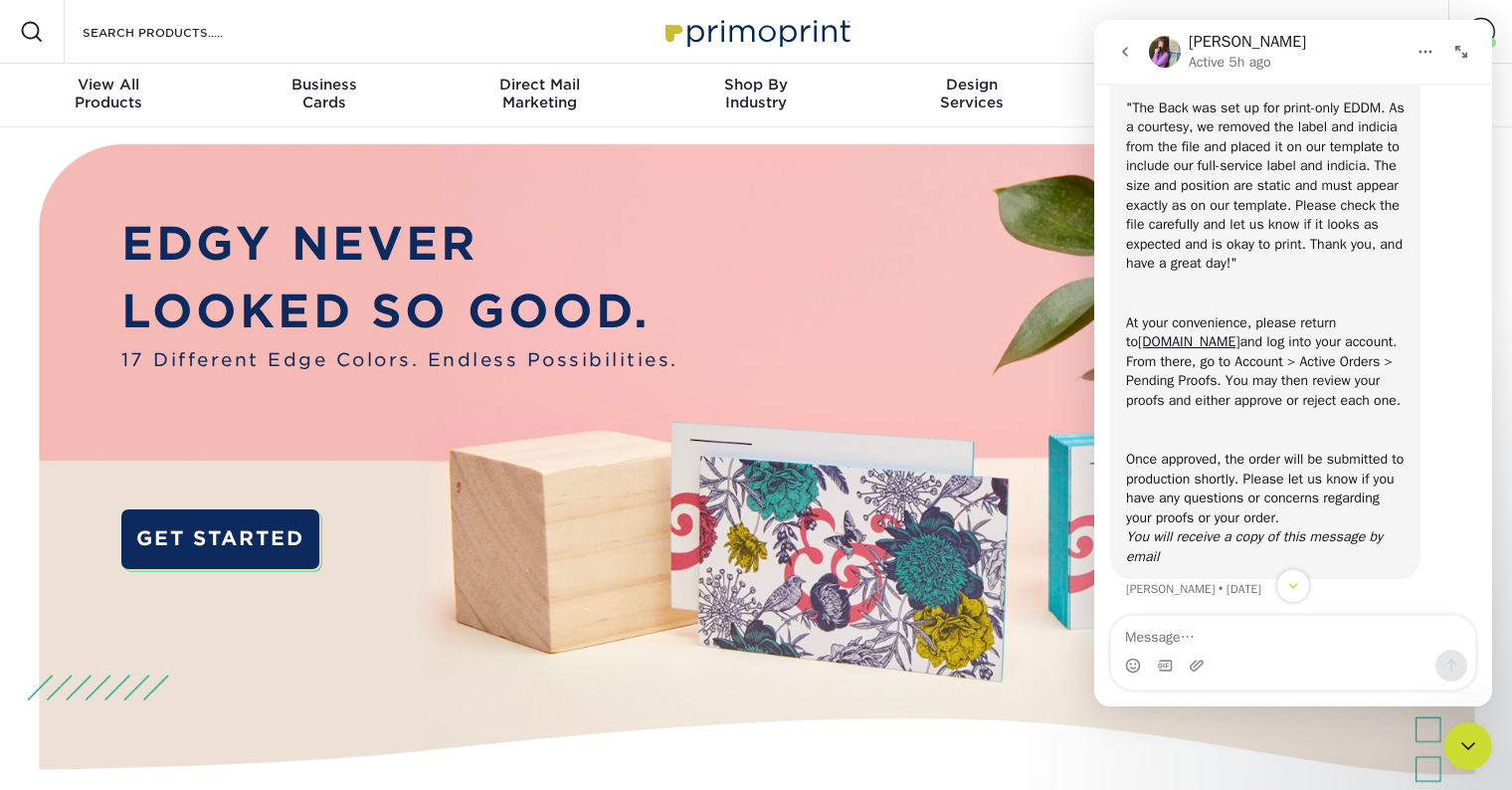 scroll, scrollTop: 250, scrollLeft: 0, axis: vertical 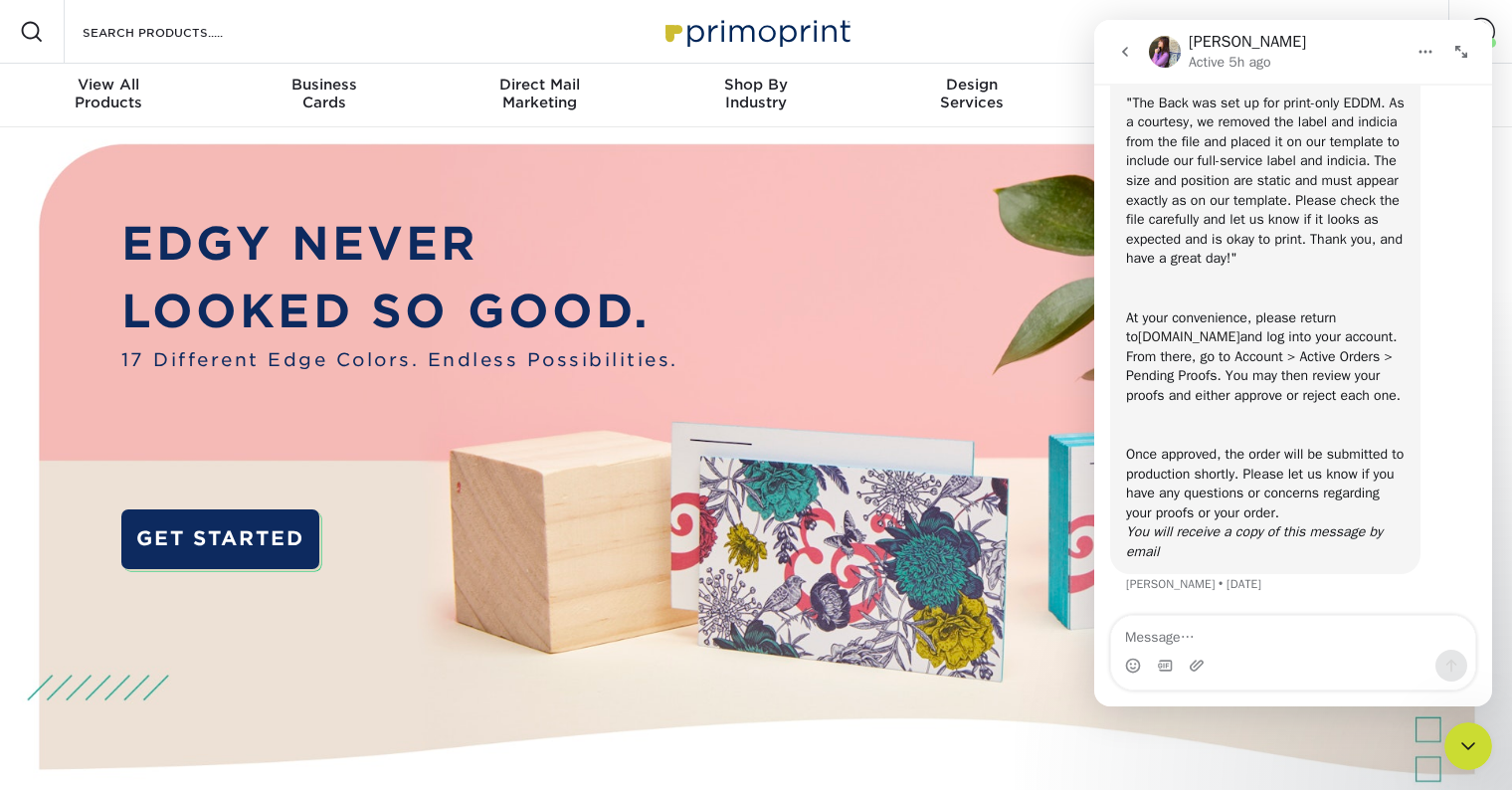 click on "[DOMAIN_NAME]" at bounding box center (1189, 336) 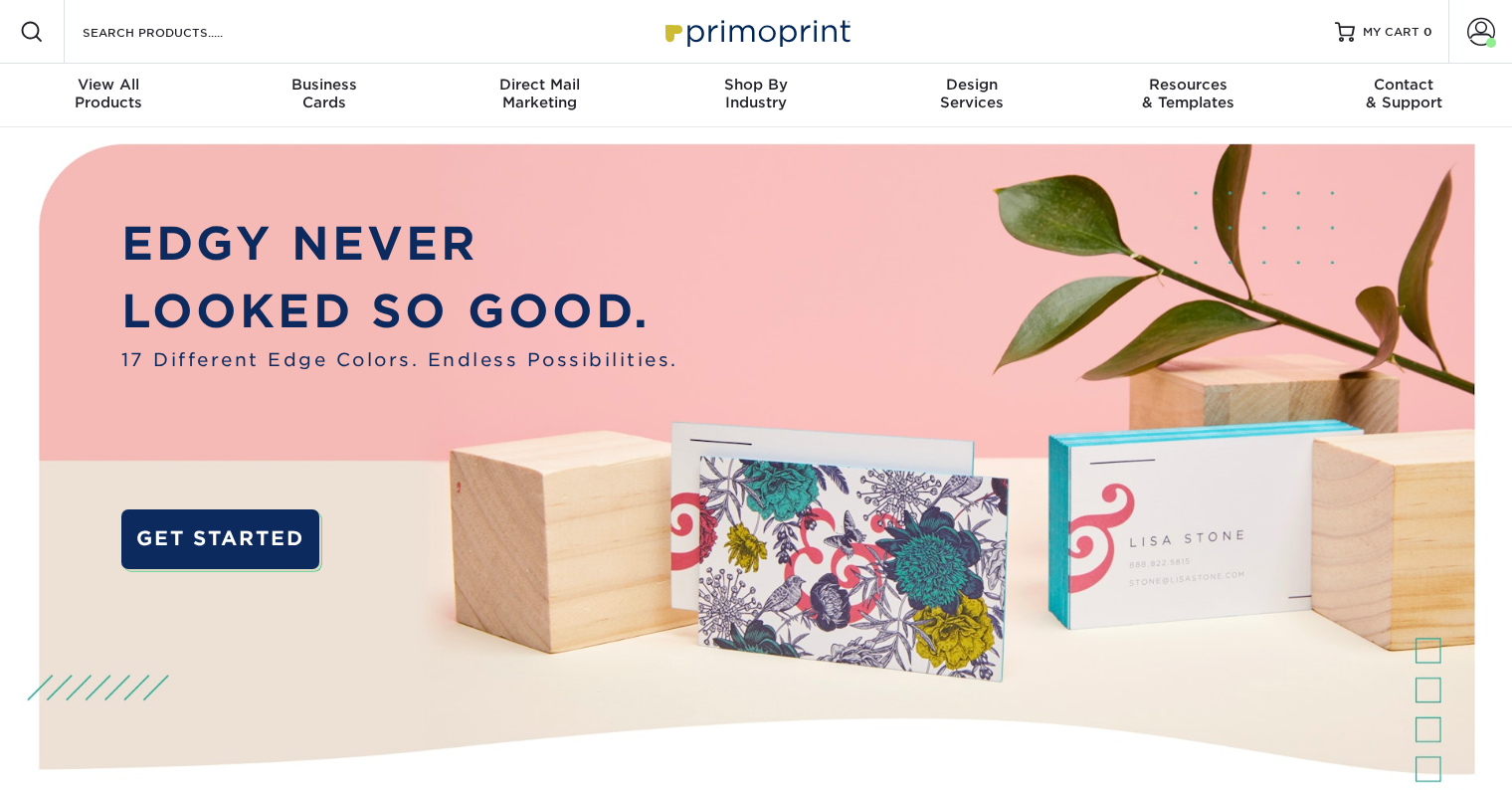 scroll, scrollTop: 0, scrollLeft: 0, axis: both 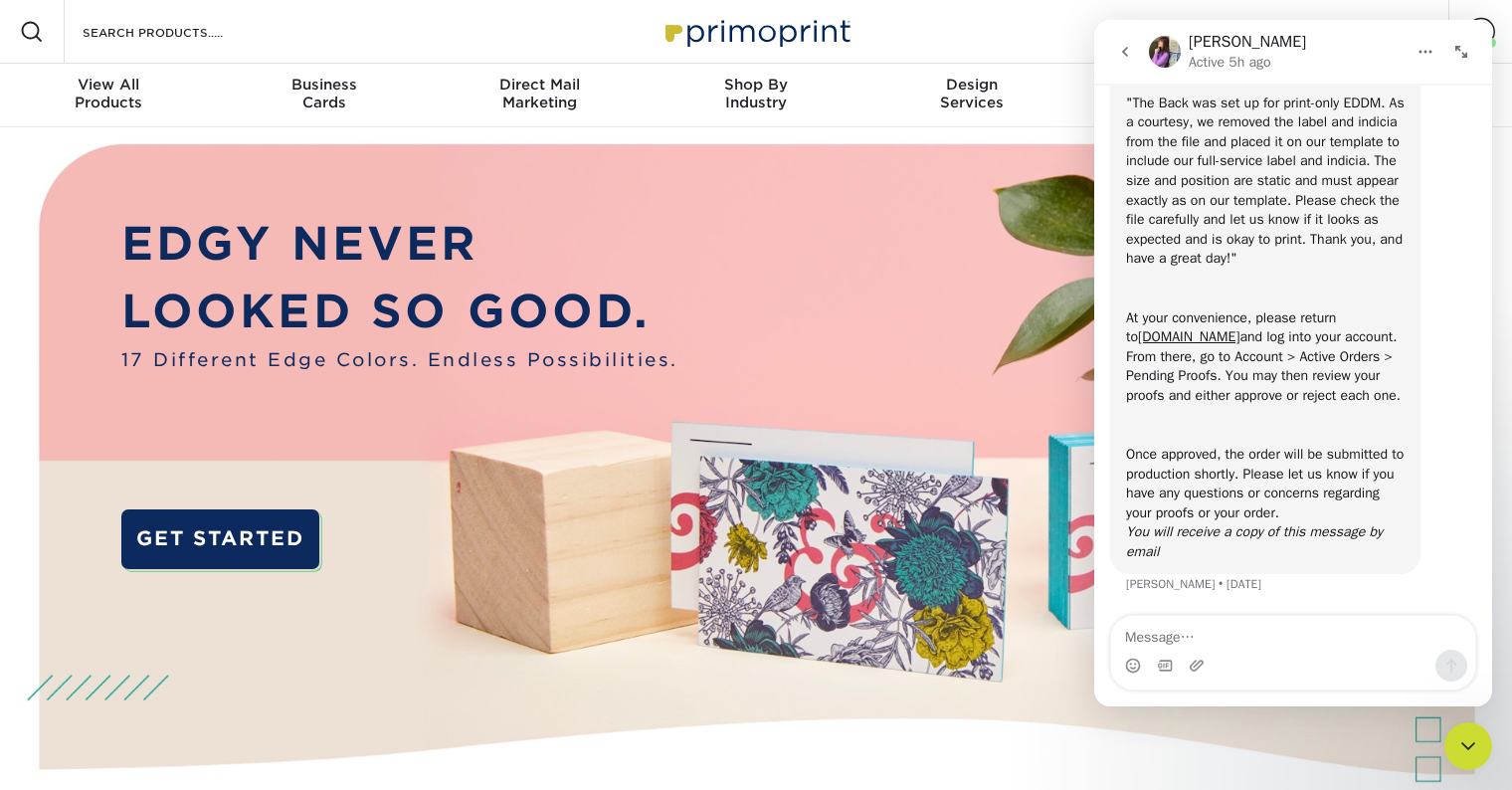 click on "MY CART   0" at bounding box center [1384, 32] 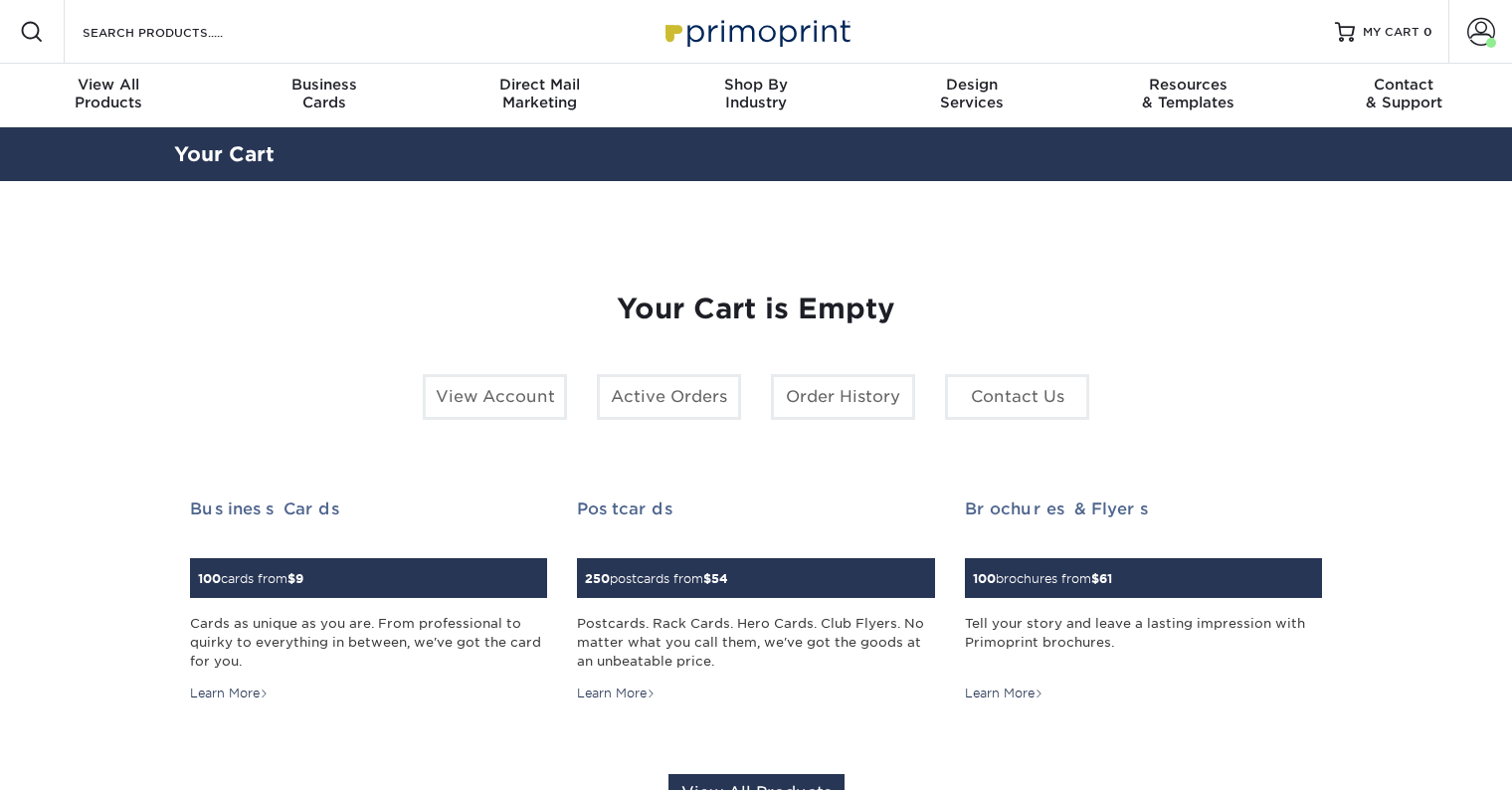 scroll, scrollTop: 0, scrollLeft: 0, axis: both 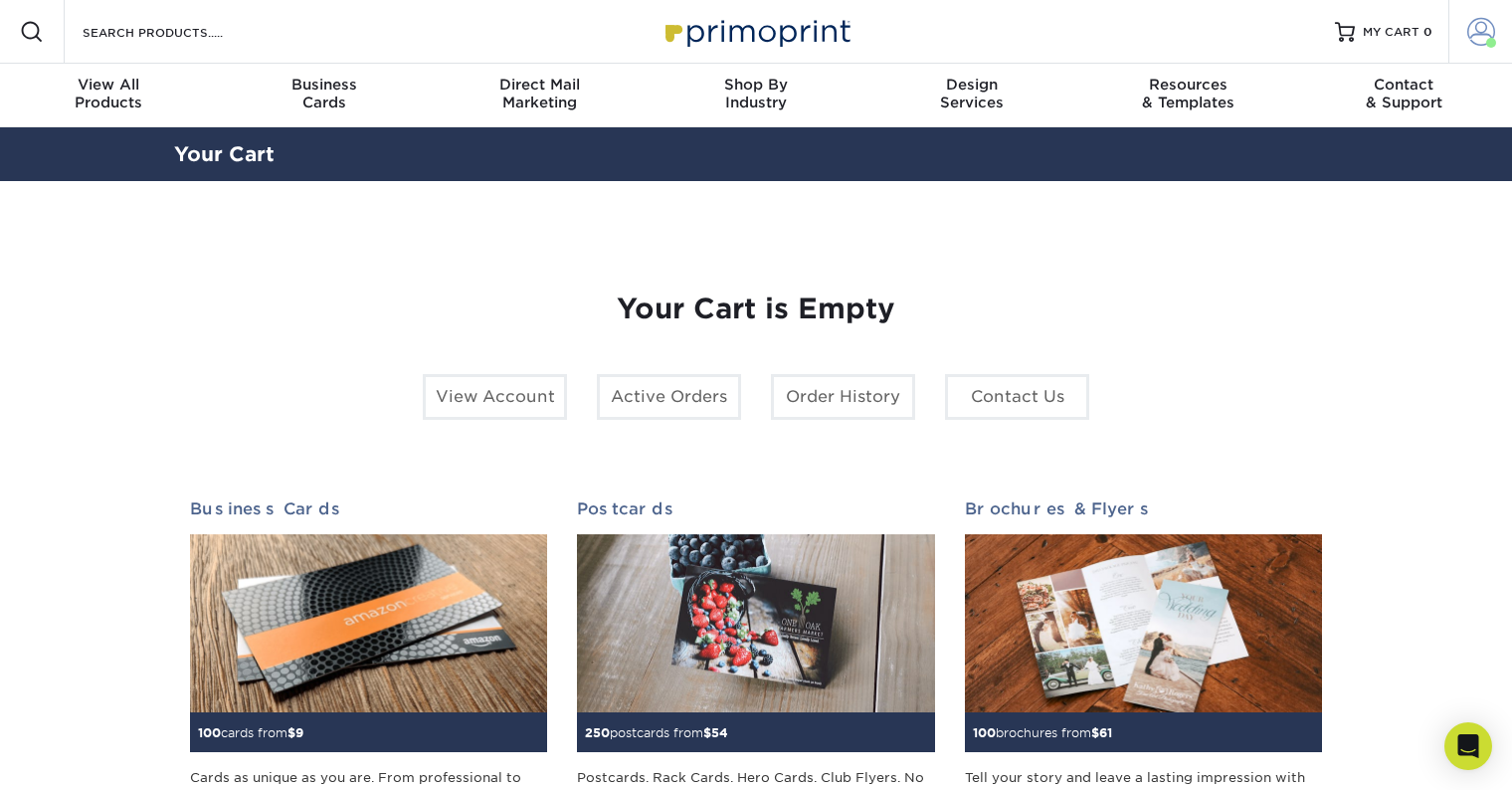 click at bounding box center (1481, 32) 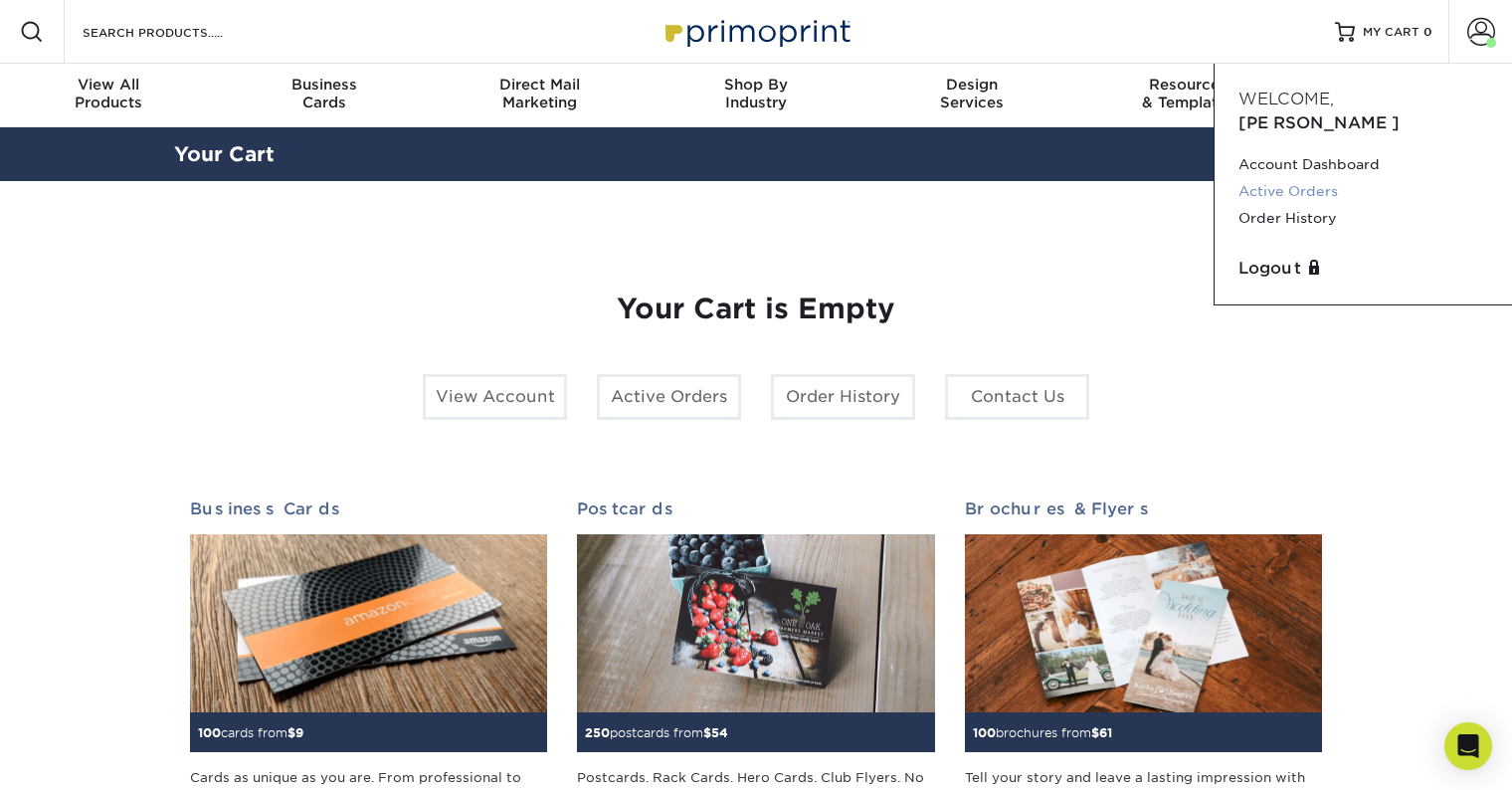 click on "Active Orders" at bounding box center [1363, 191] 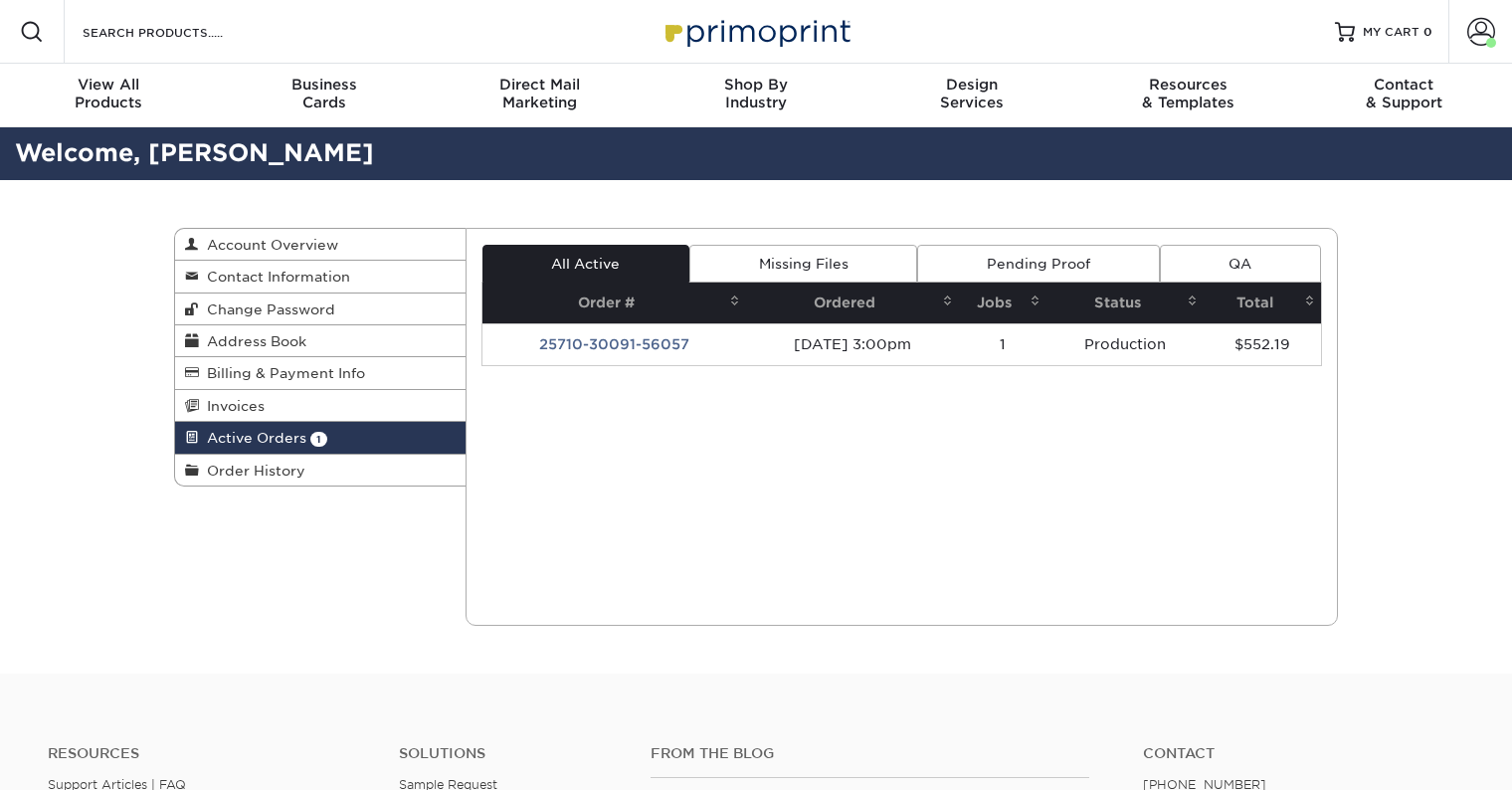 scroll, scrollTop: 0, scrollLeft: 0, axis: both 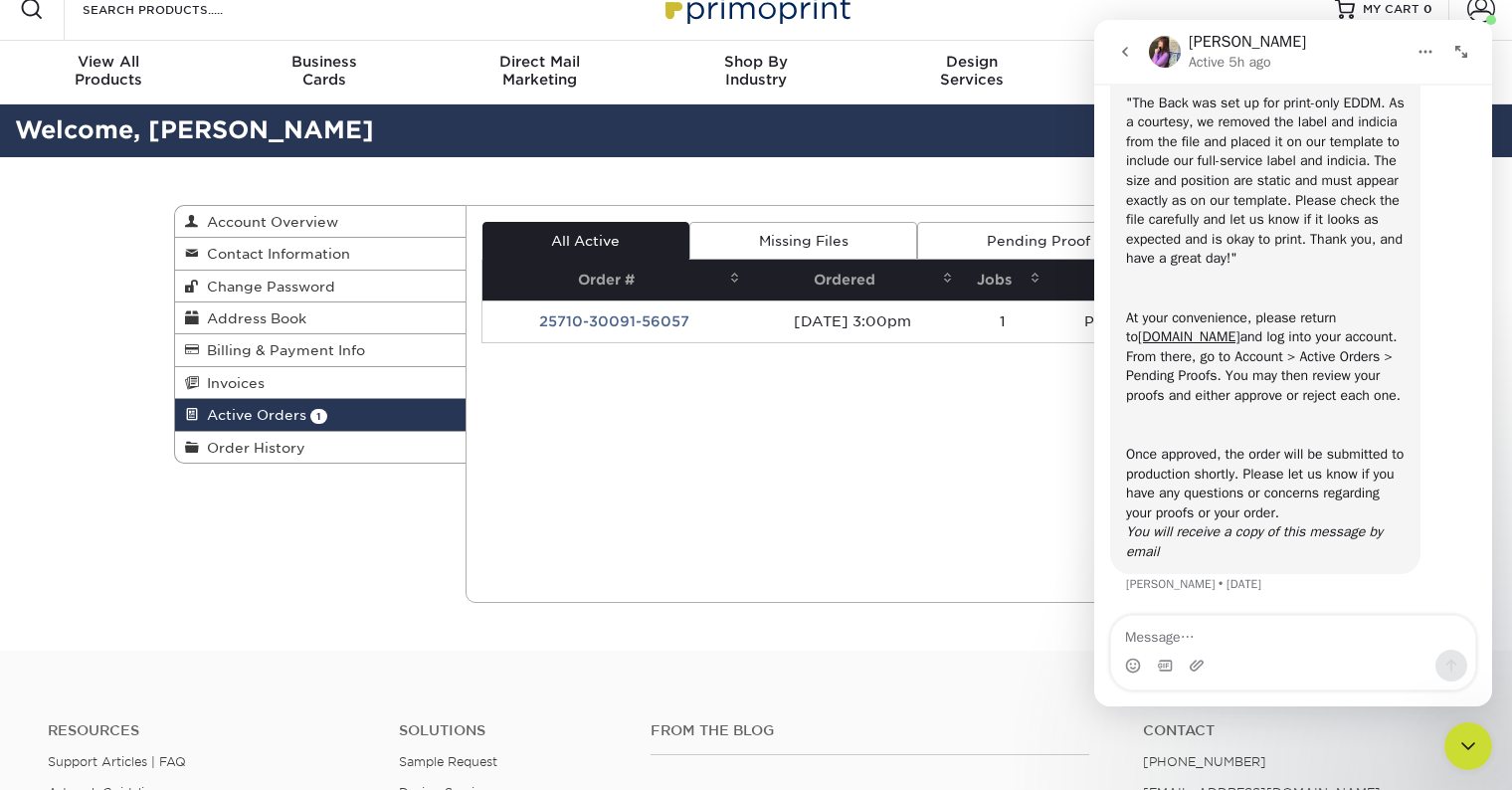 click on "Missing Files" at bounding box center [803, 241] 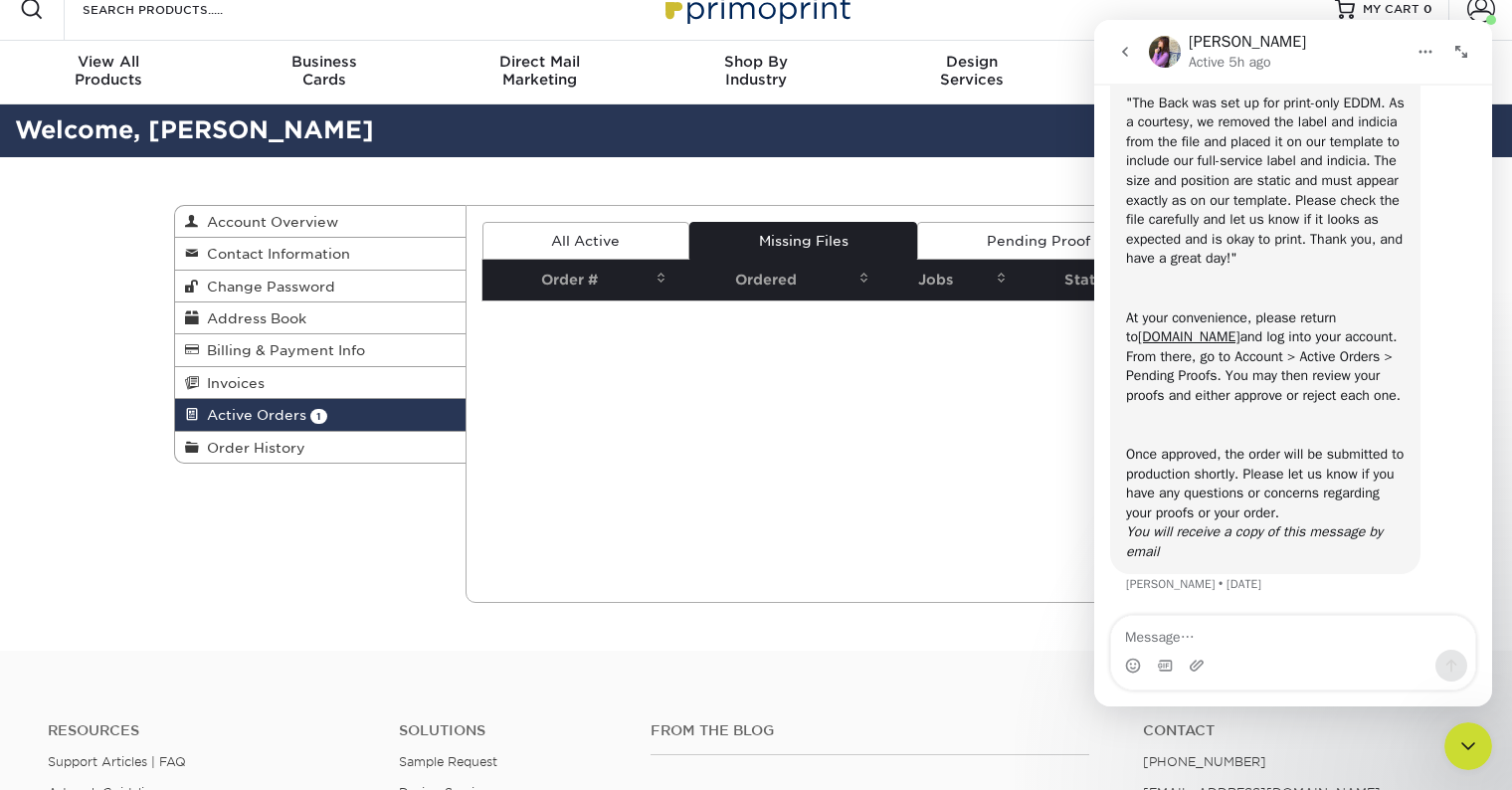 click on "Pending Proof" at bounding box center (1038, 241) 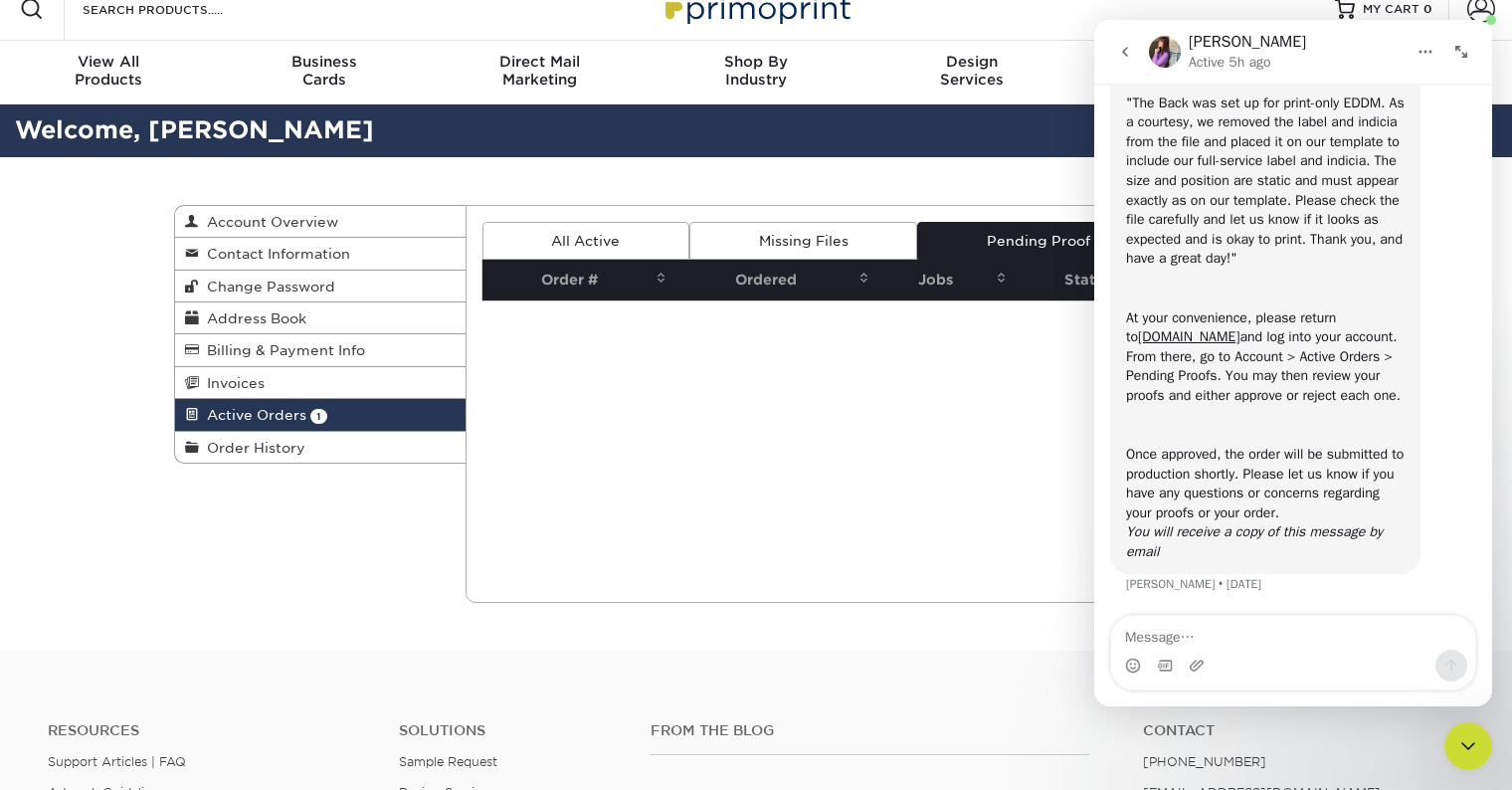 click on "Pending Proof" at bounding box center (1038, 241) 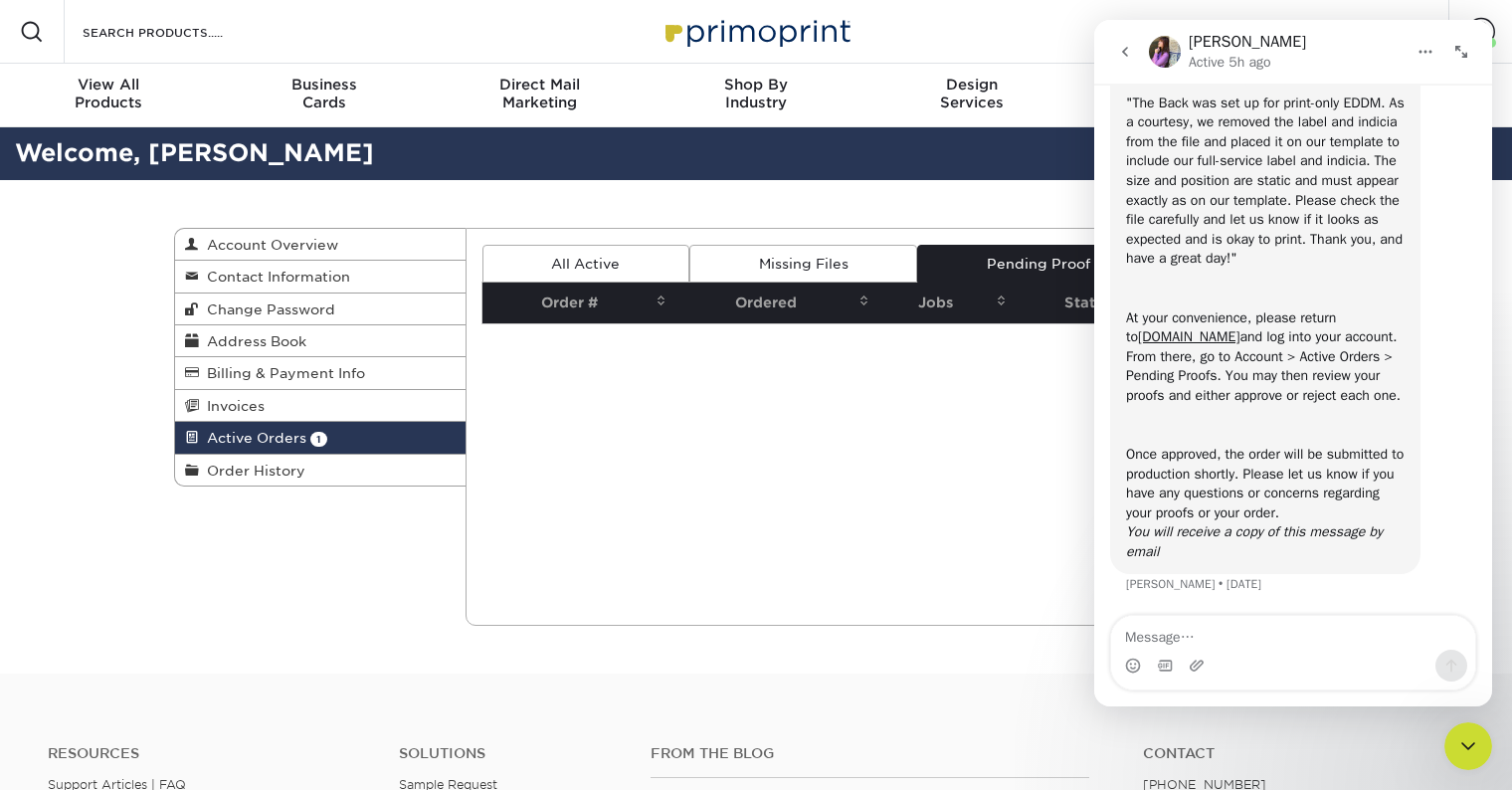 scroll, scrollTop: 3, scrollLeft: 0, axis: vertical 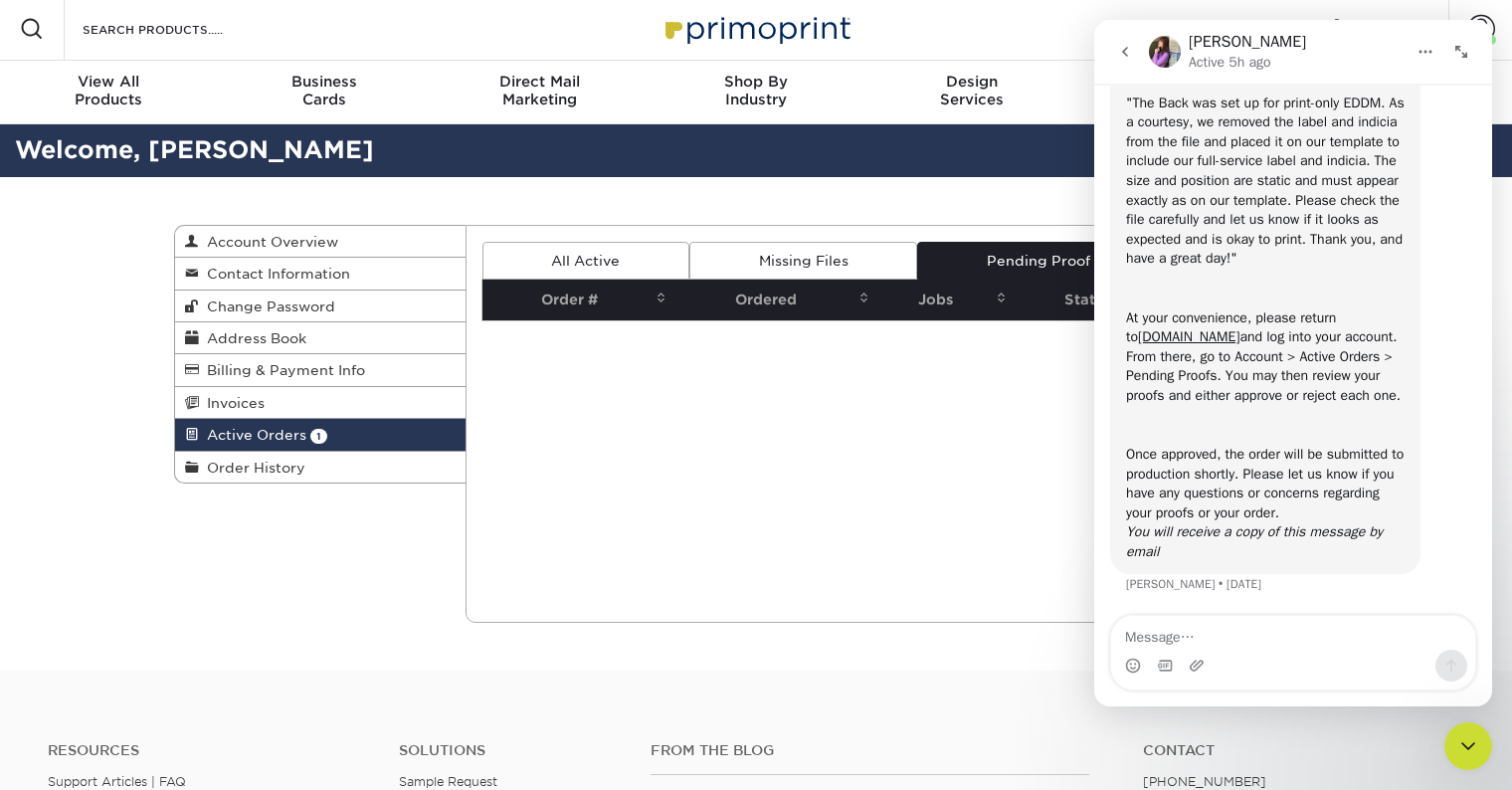 click on "Pending Proof" at bounding box center (1038, 261) 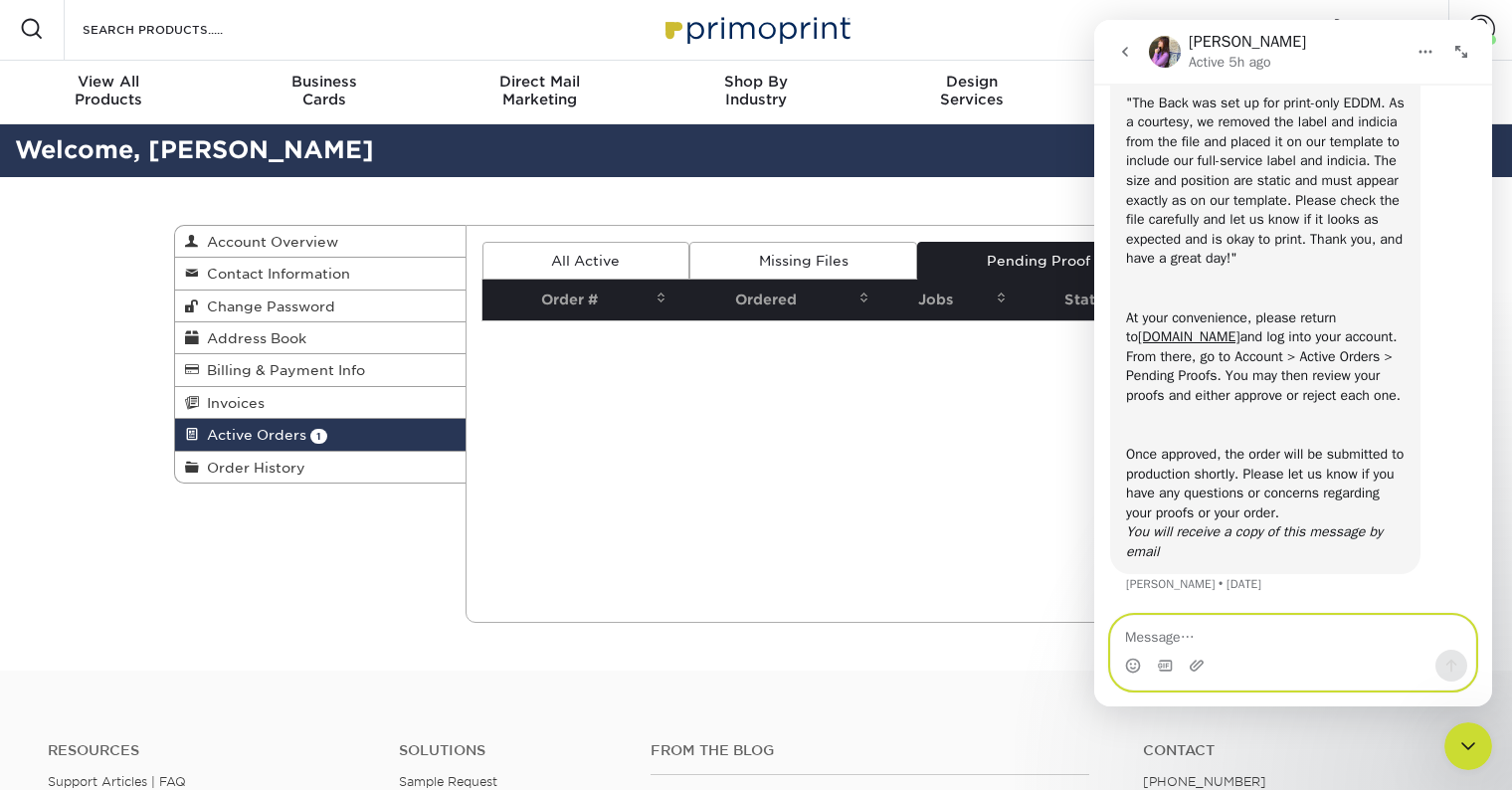 click at bounding box center [1293, 633] 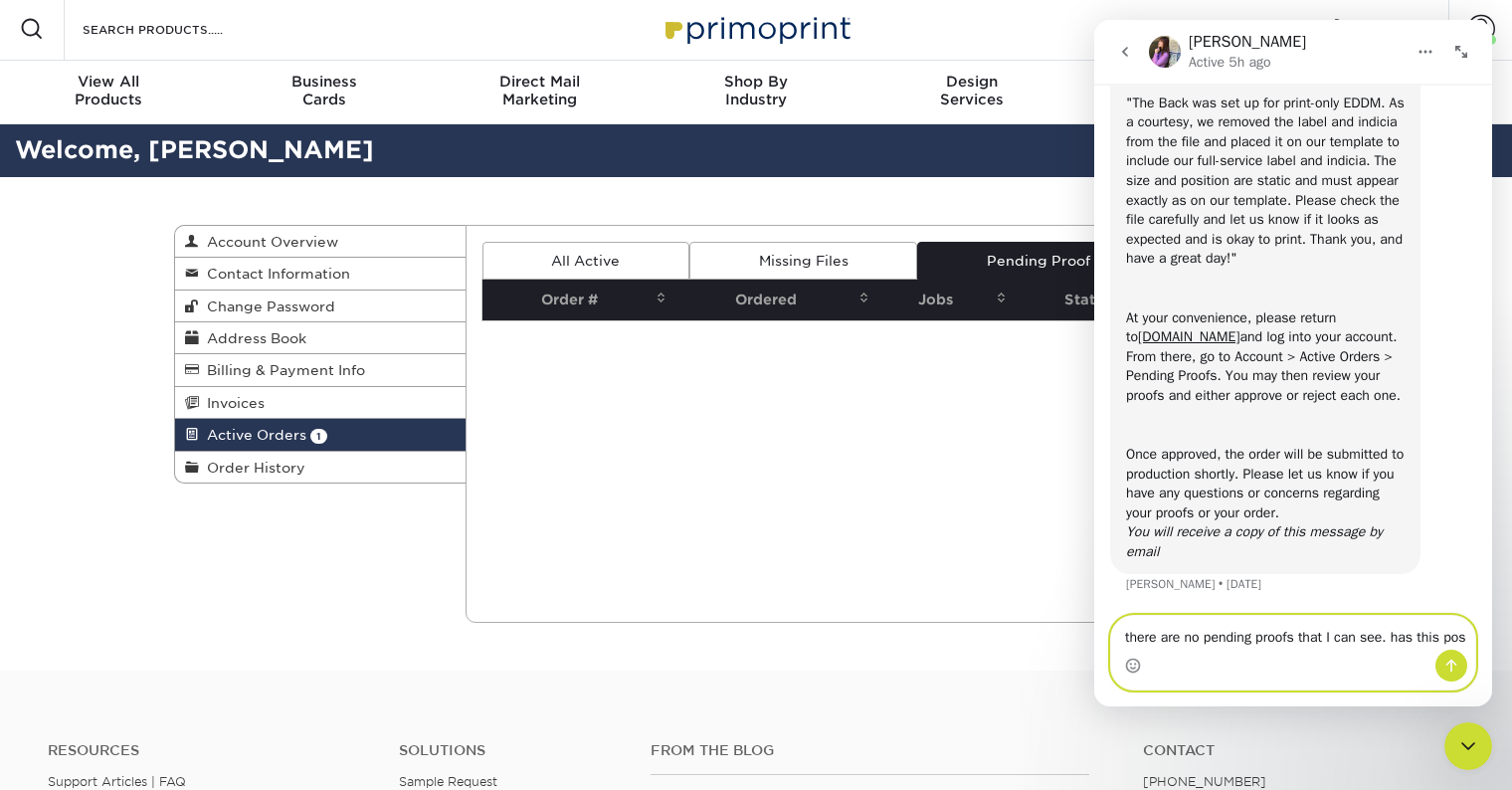 scroll, scrollTop: 270, scrollLeft: 0, axis: vertical 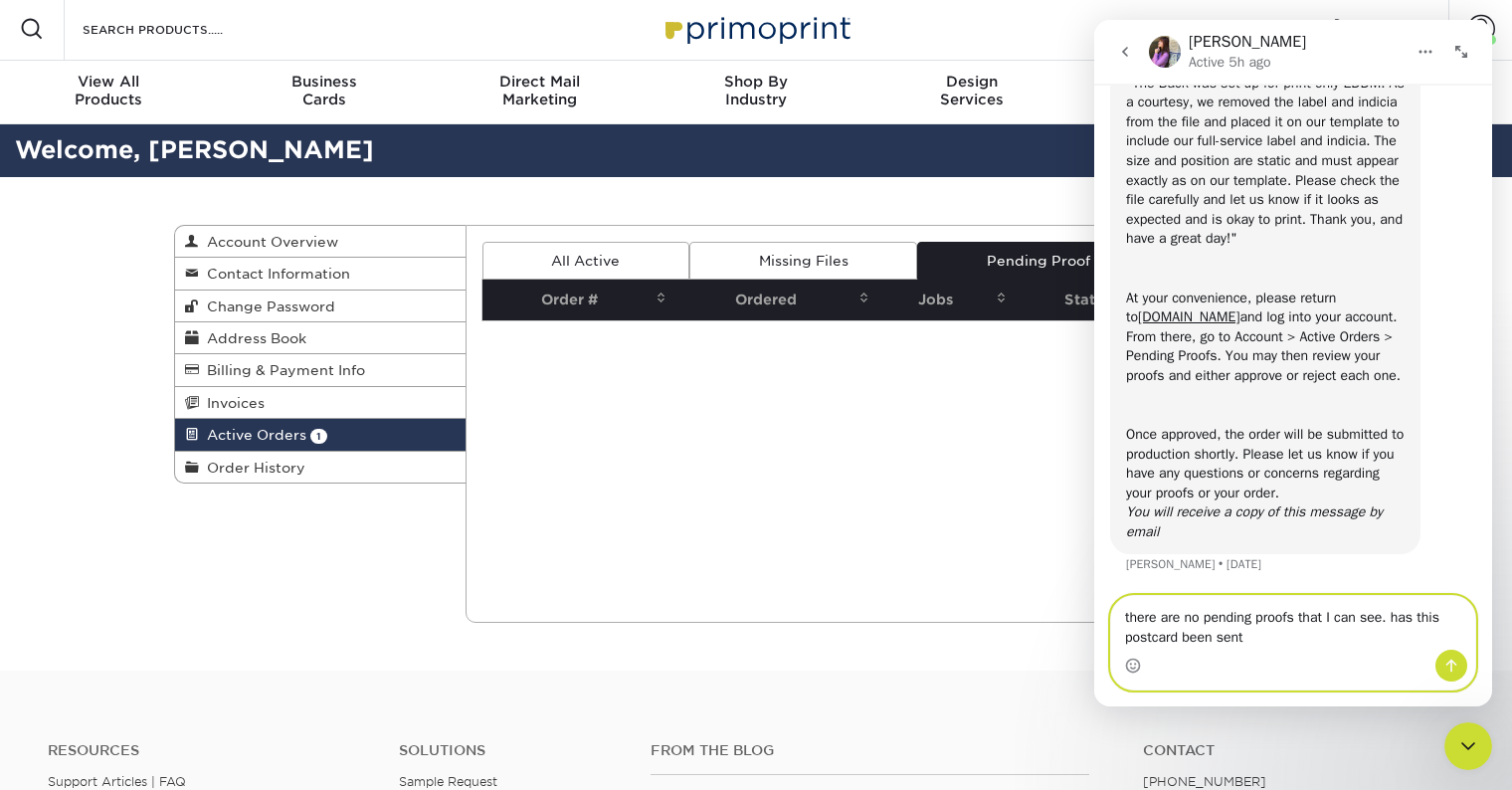 type on "there are no pending proofs that I can see. has this postcard been sent?" 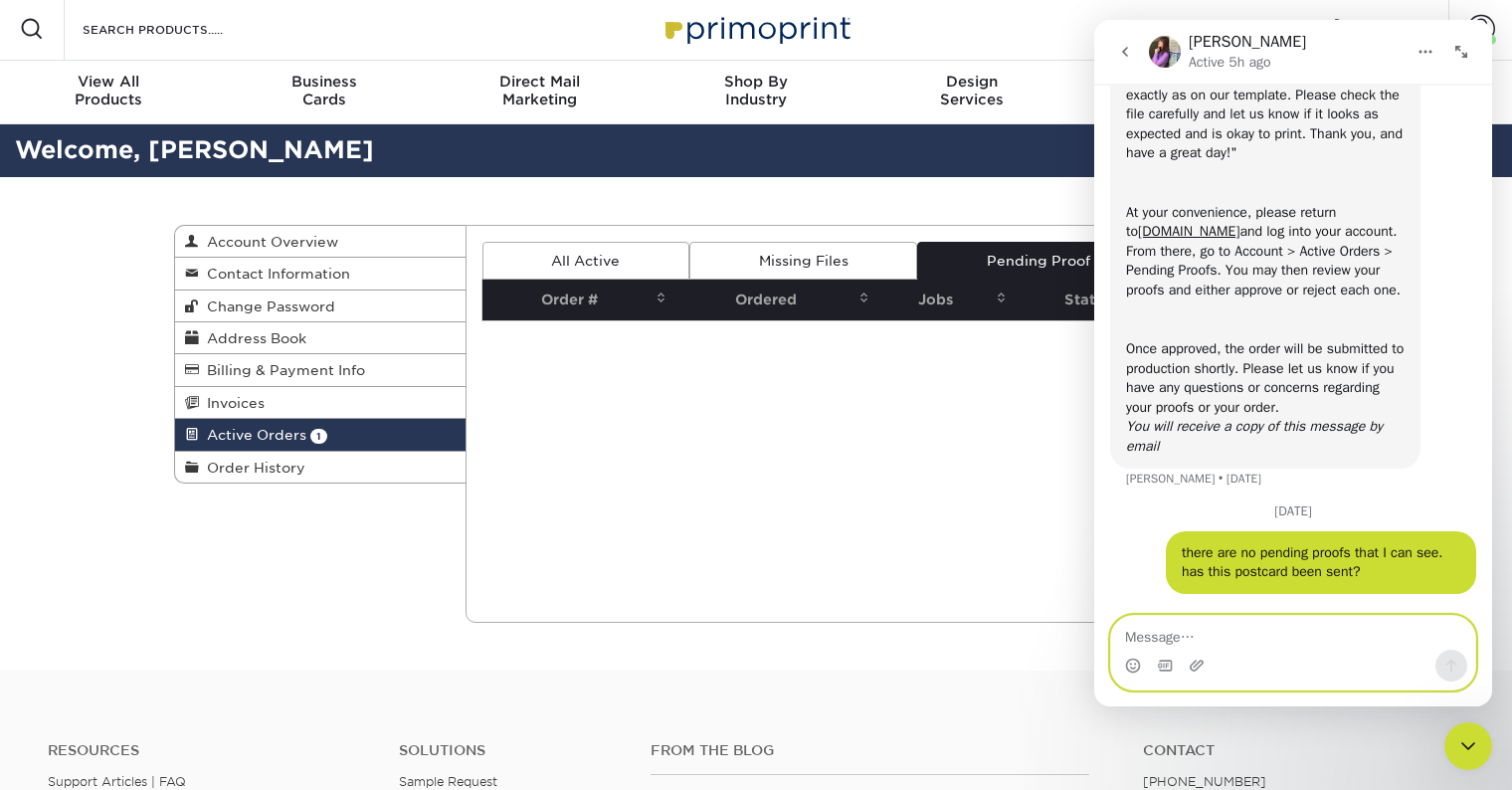 scroll, scrollTop: 355, scrollLeft: 0, axis: vertical 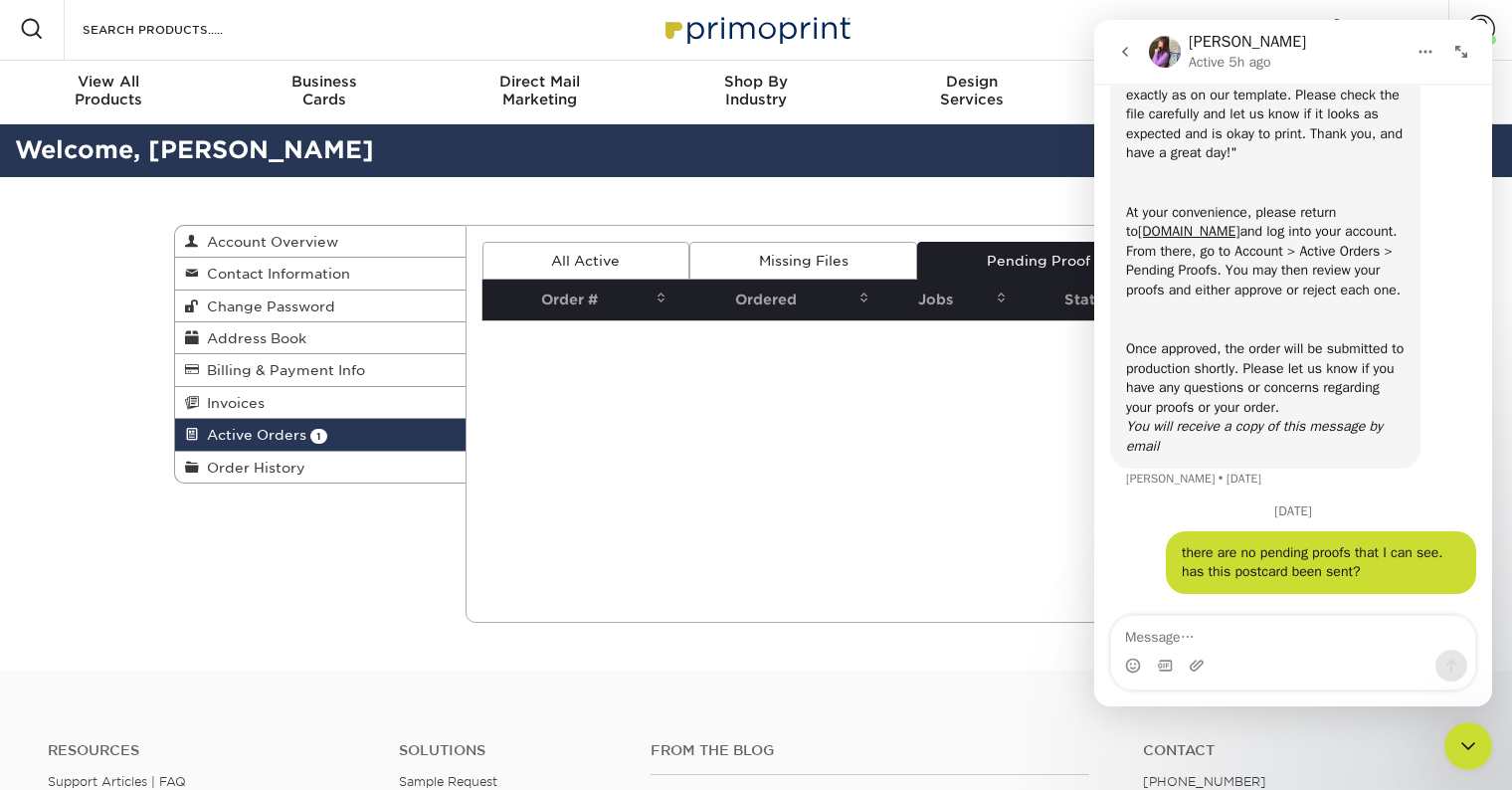click on "Current Orders
1
Active
0                                                 Missing Files" at bounding box center [902, 424] 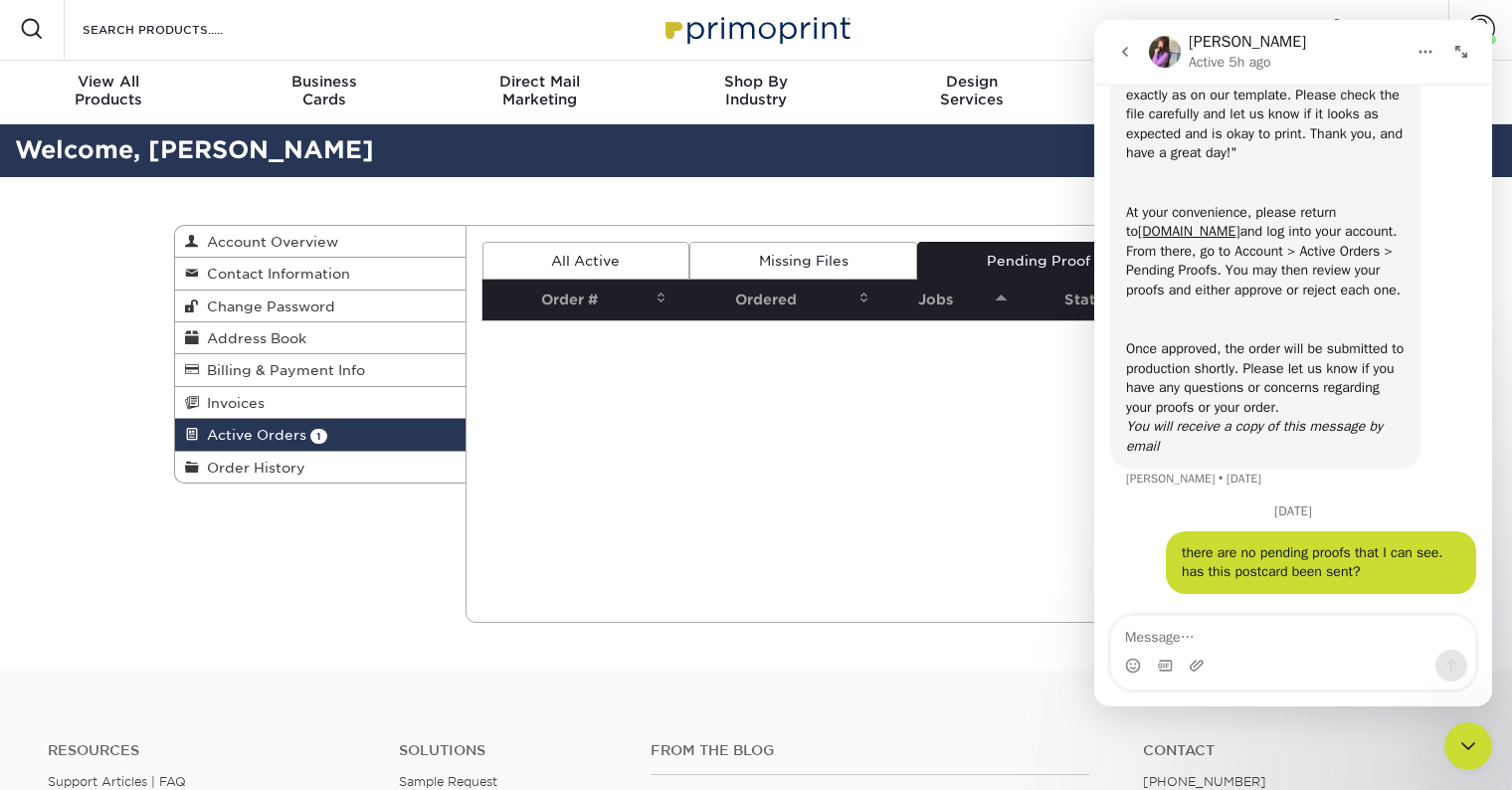 click on "Missing Files" at bounding box center [803, 261] 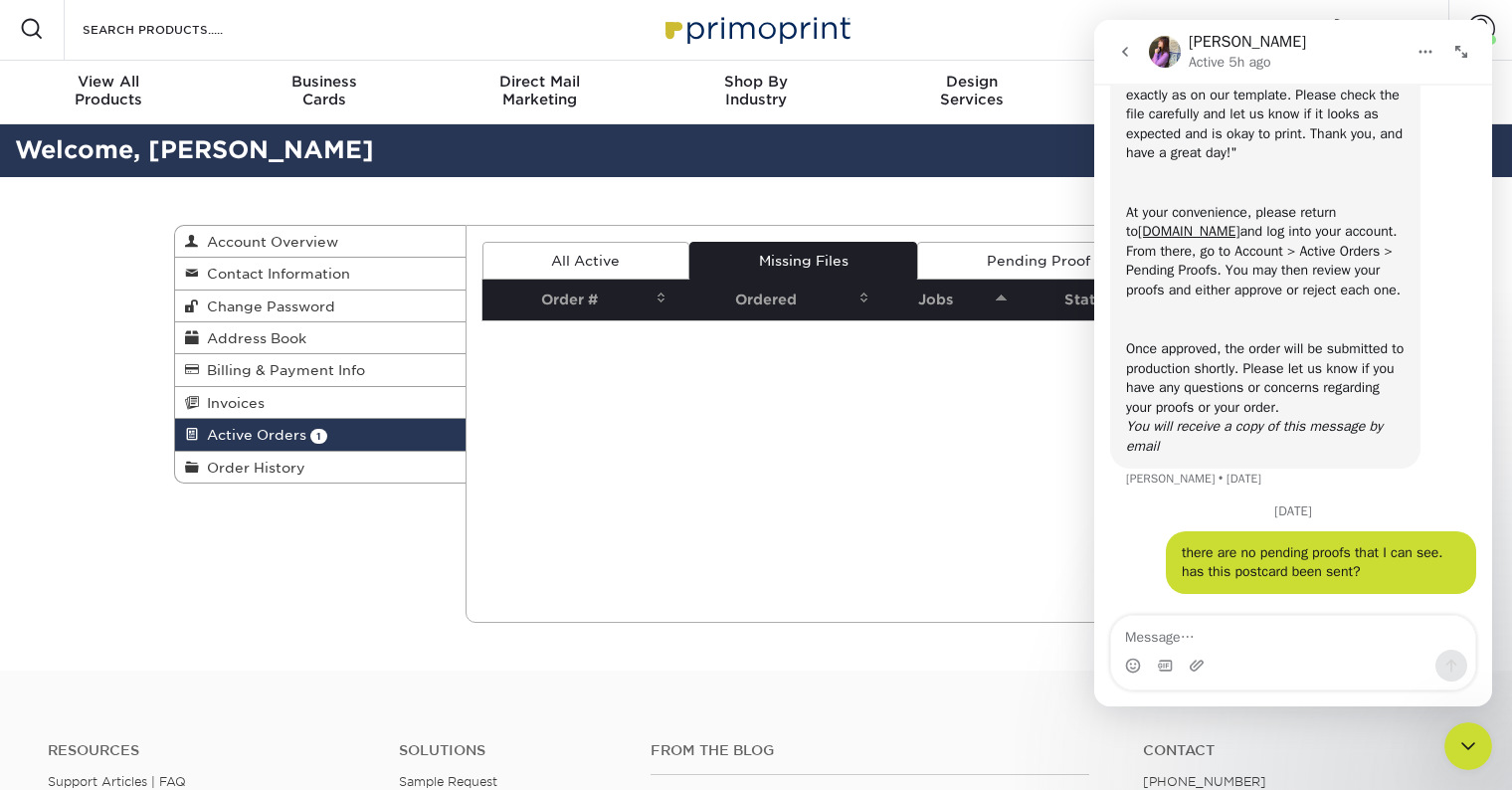 click on "All Active" at bounding box center [586, 261] 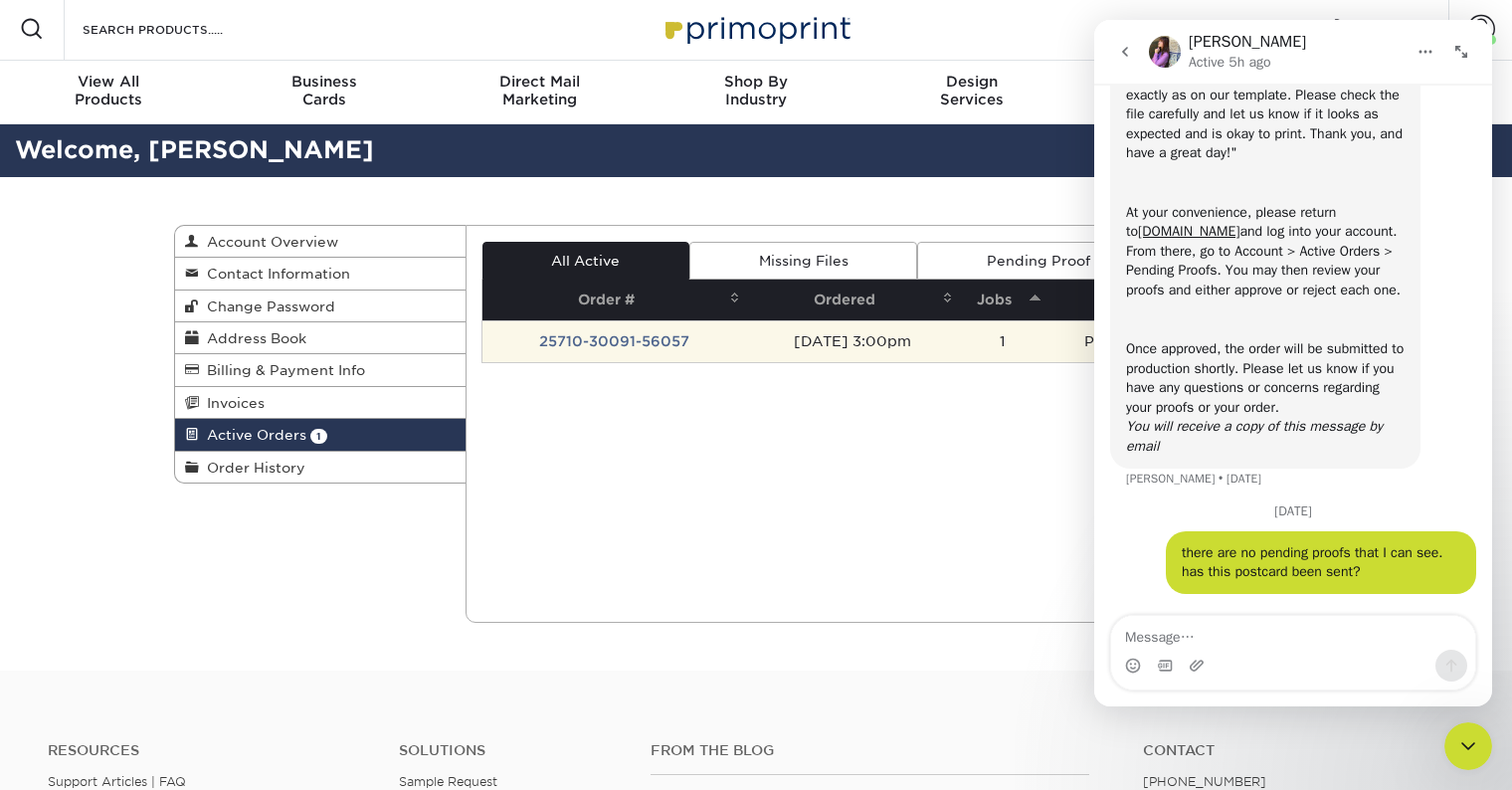 click on "25710-30091-56057" at bounding box center (614, 341) 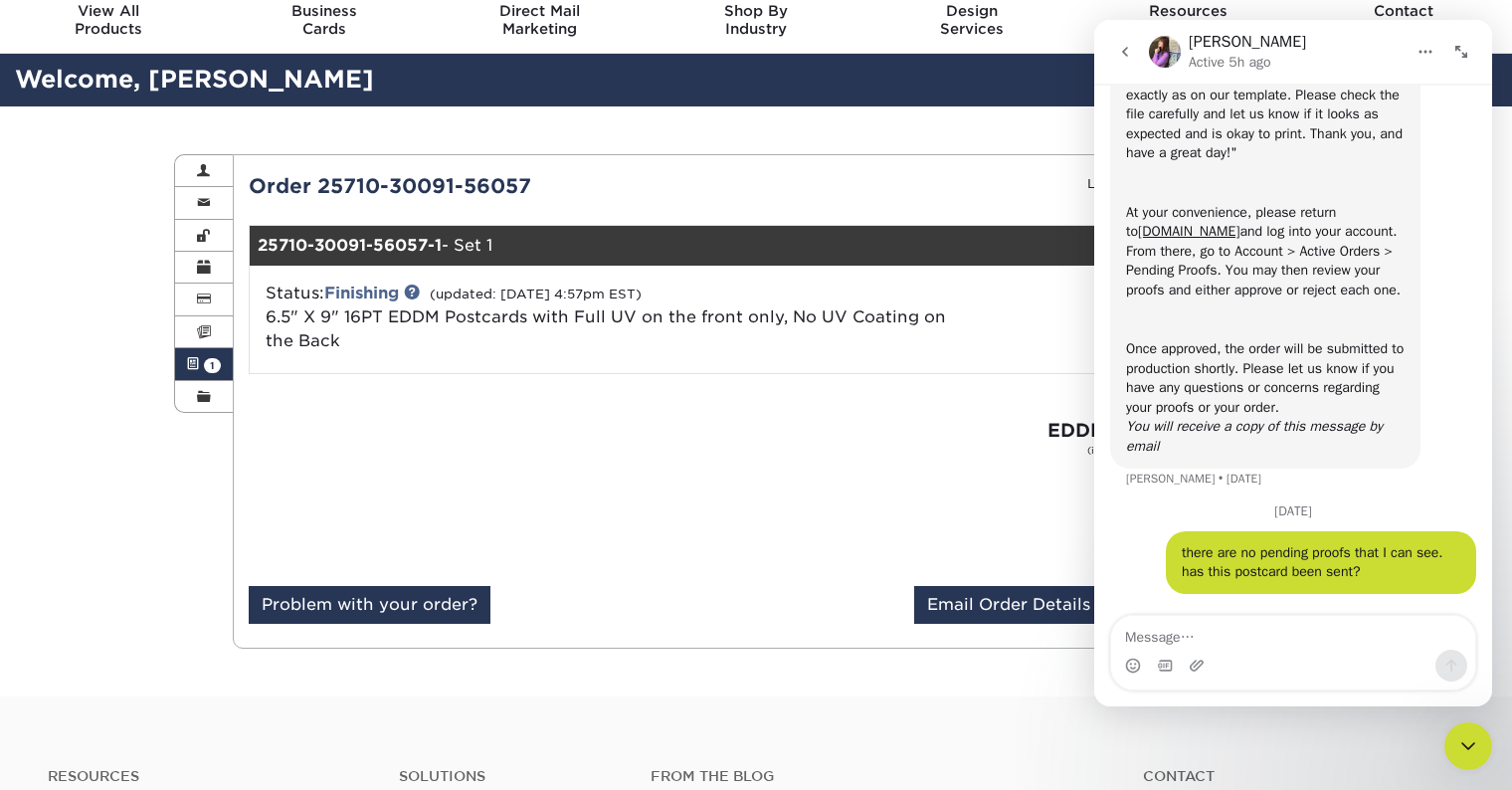 scroll, scrollTop: 72, scrollLeft: 0, axis: vertical 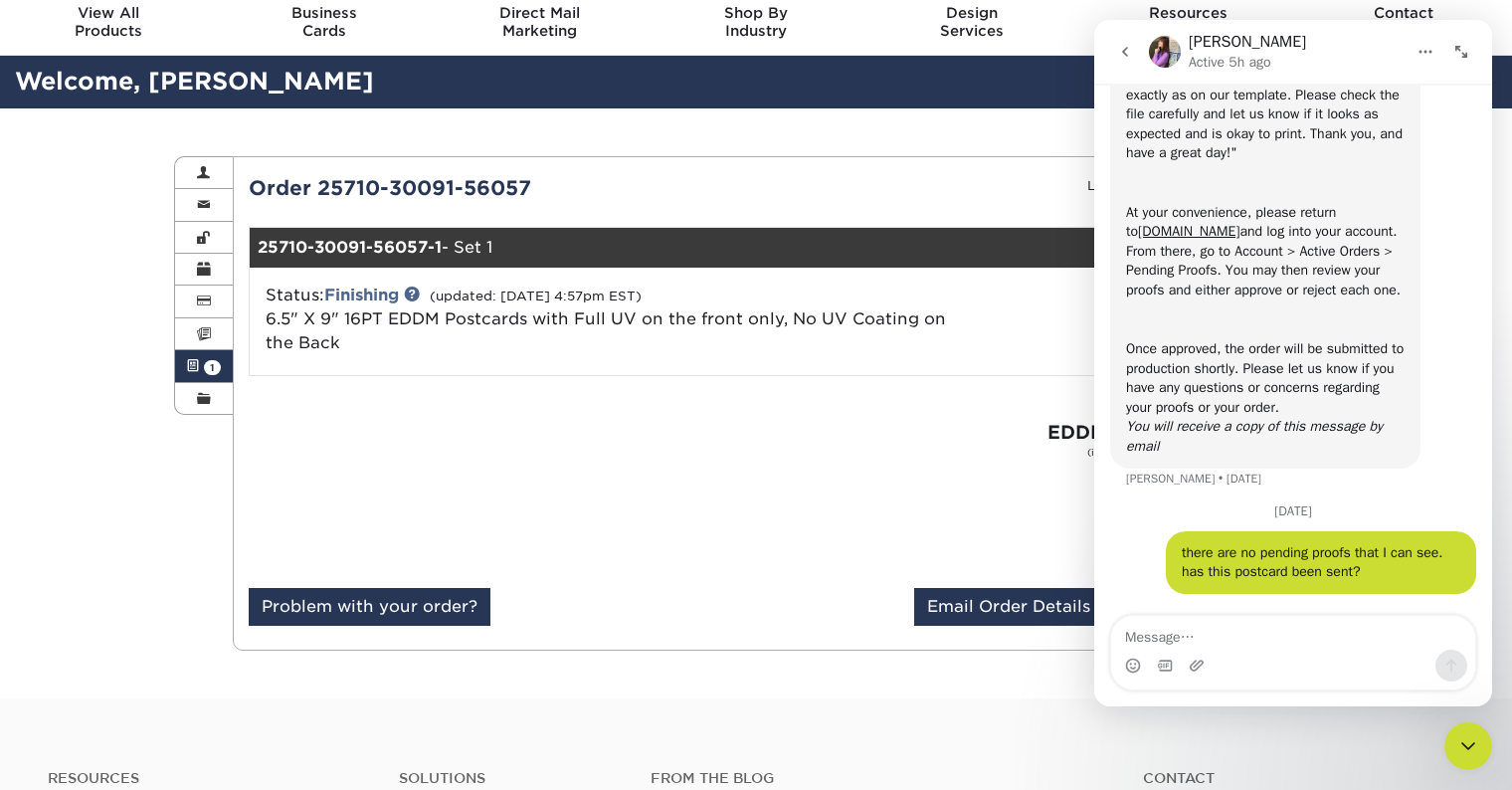 click on "1" at bounding box center (212, 367) 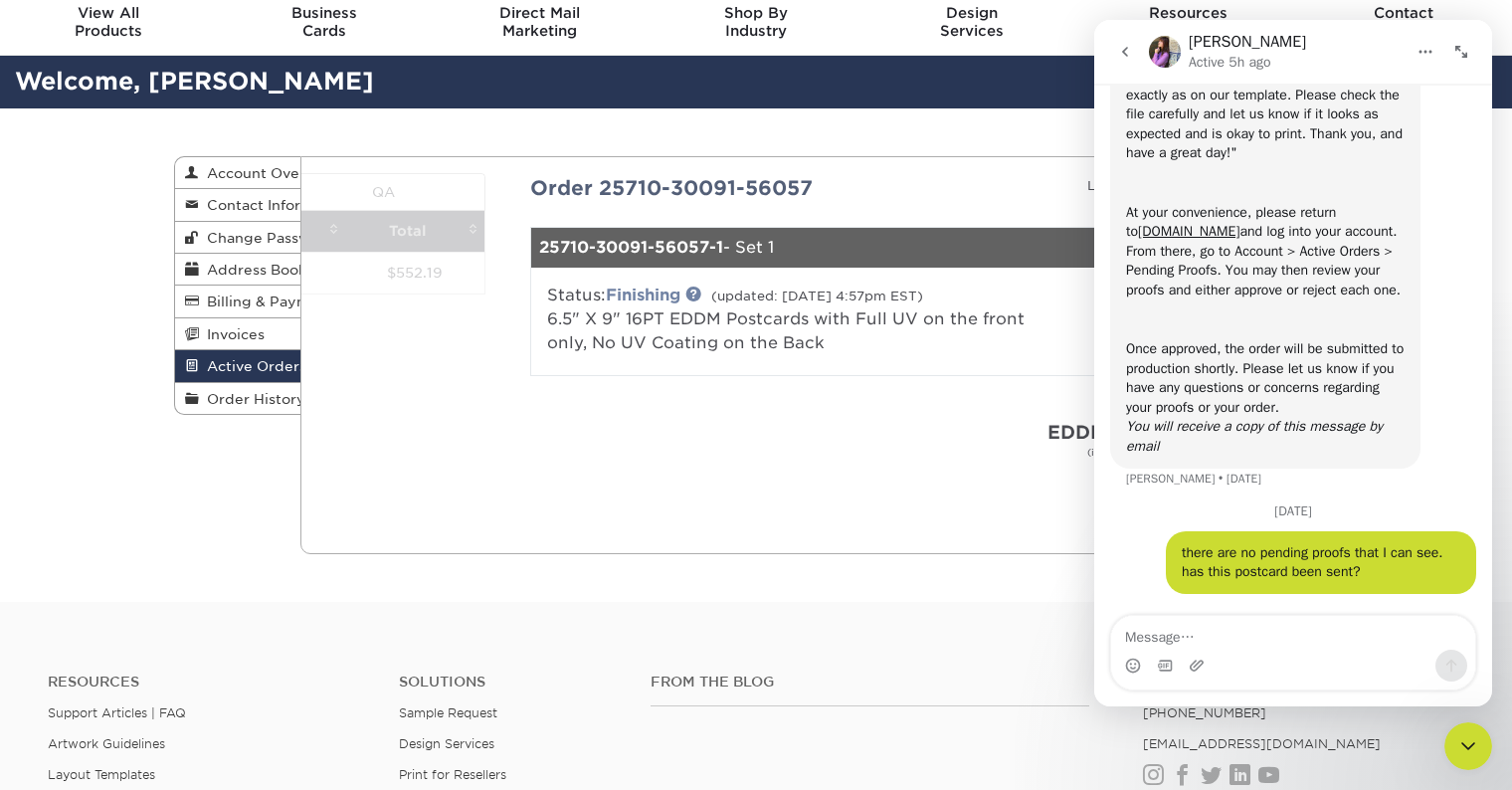 scroll, scrollTop: 0, scrollLeft: 0, axis: both 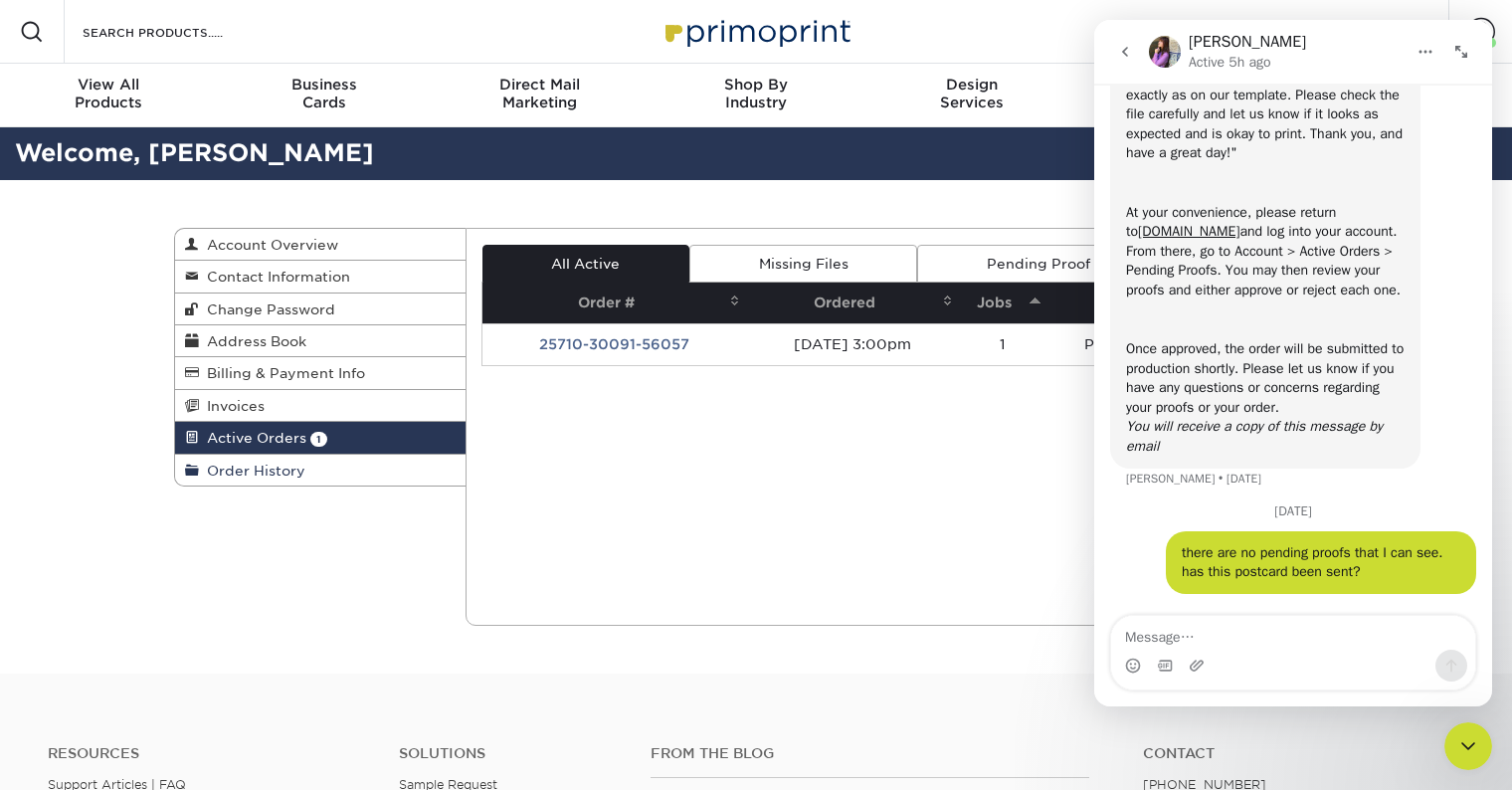 click on "Order History" at bounding box center (320, 470) 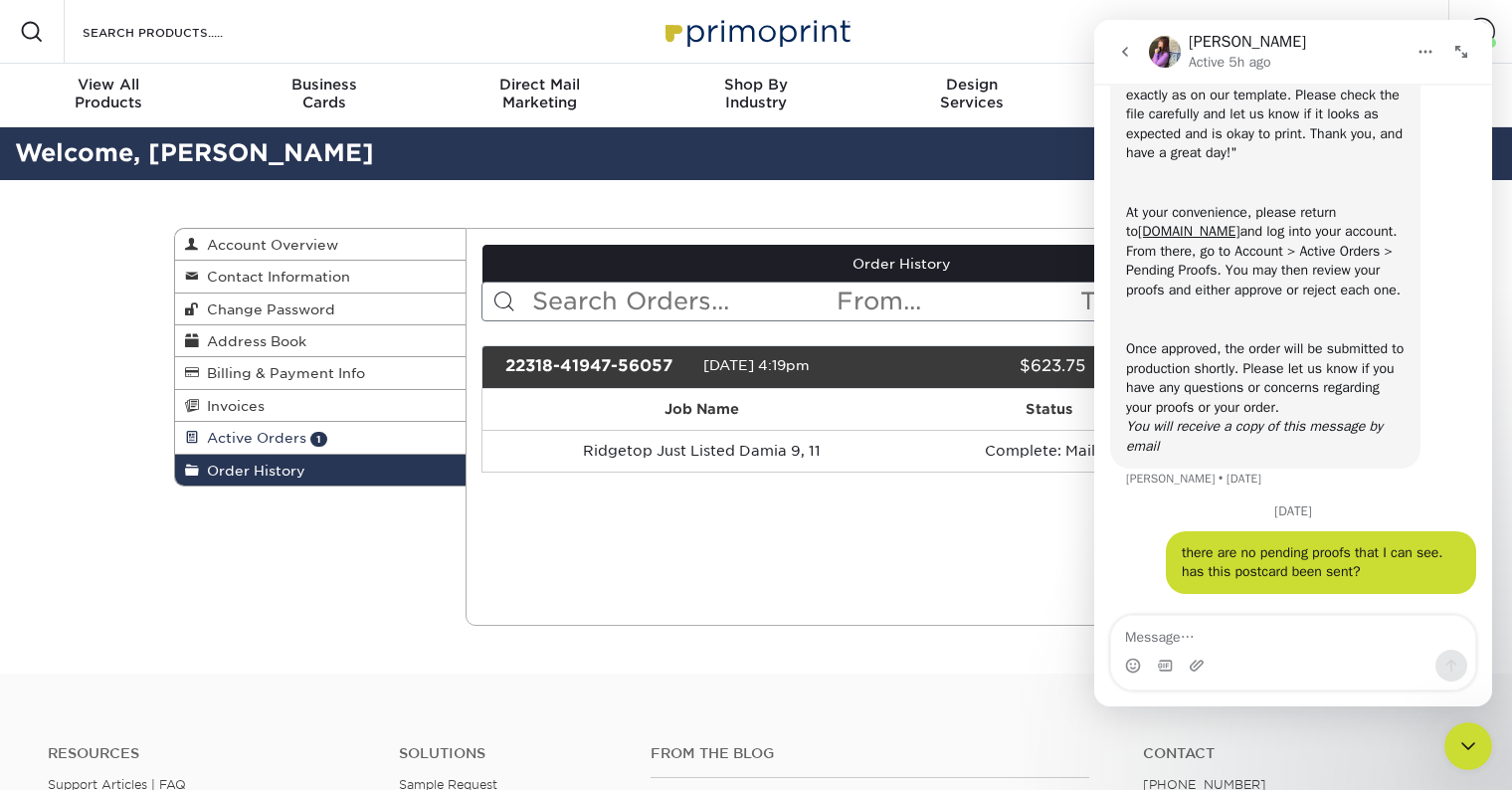 click on "Active Orders" at bounding box center (253, 438) 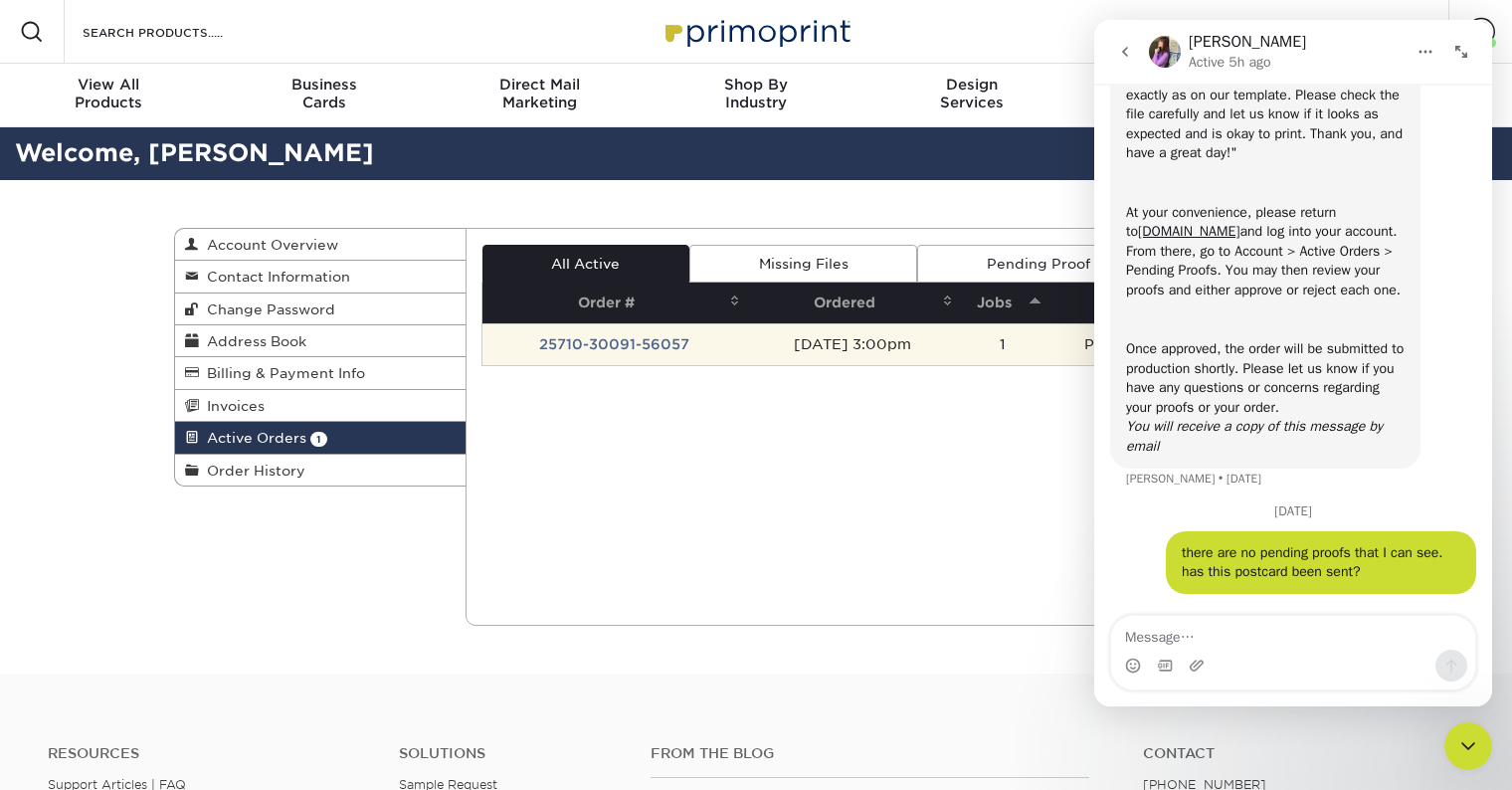 click on "25710-30091-56057" at bounding box center [614, 344] 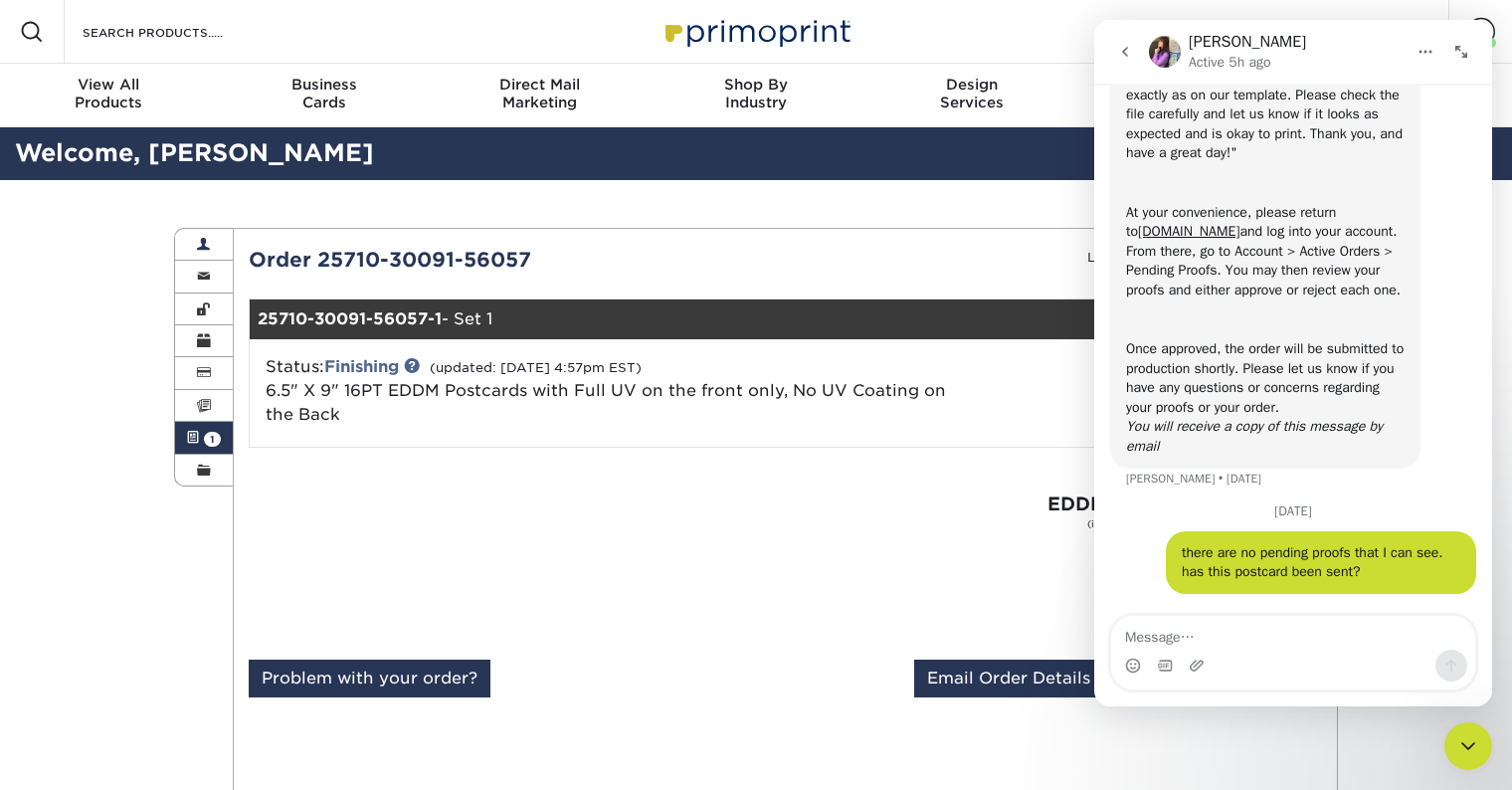 click at bounding box center [204, 245] 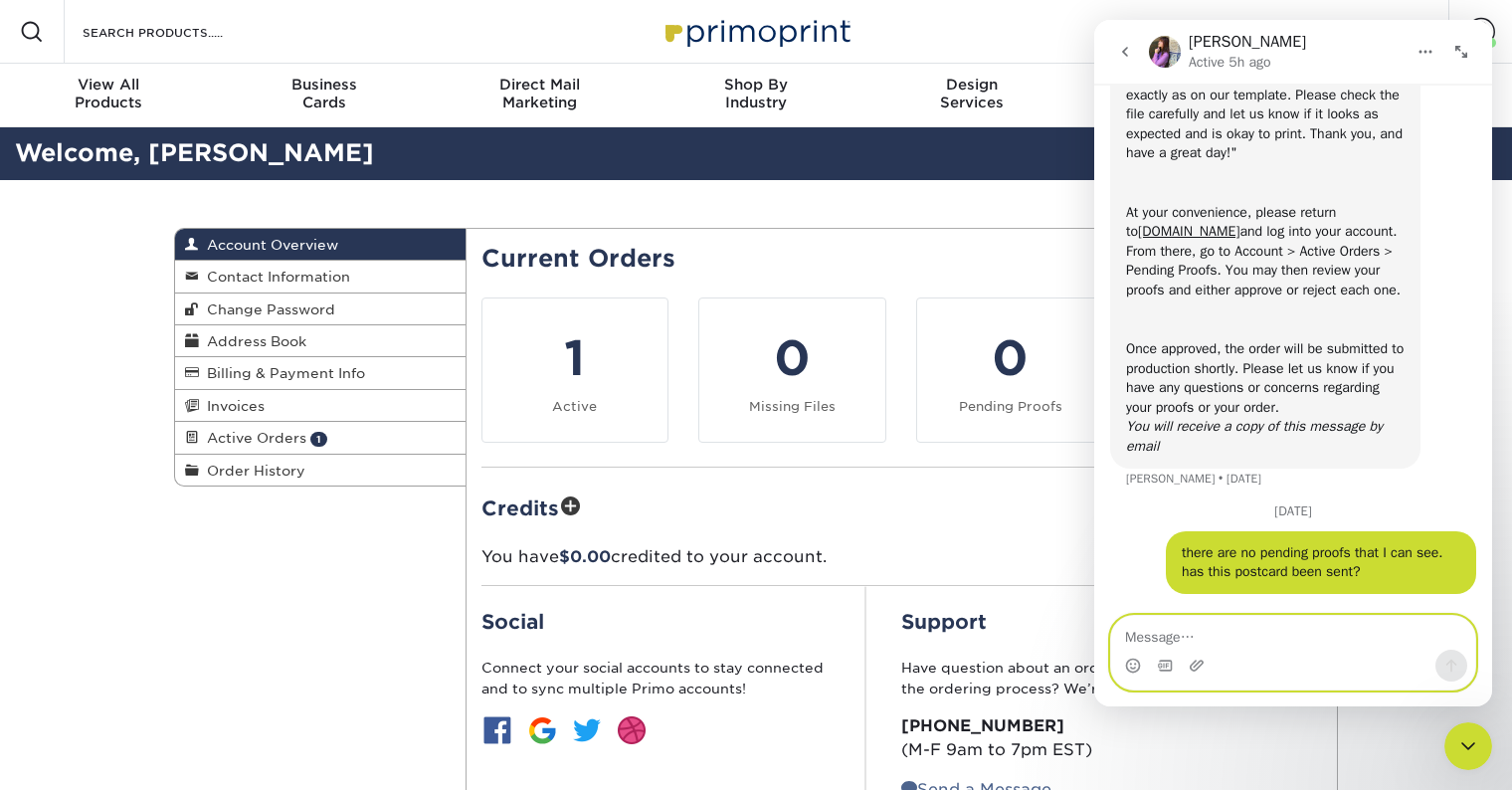 click at bounding box center (1293, 633) 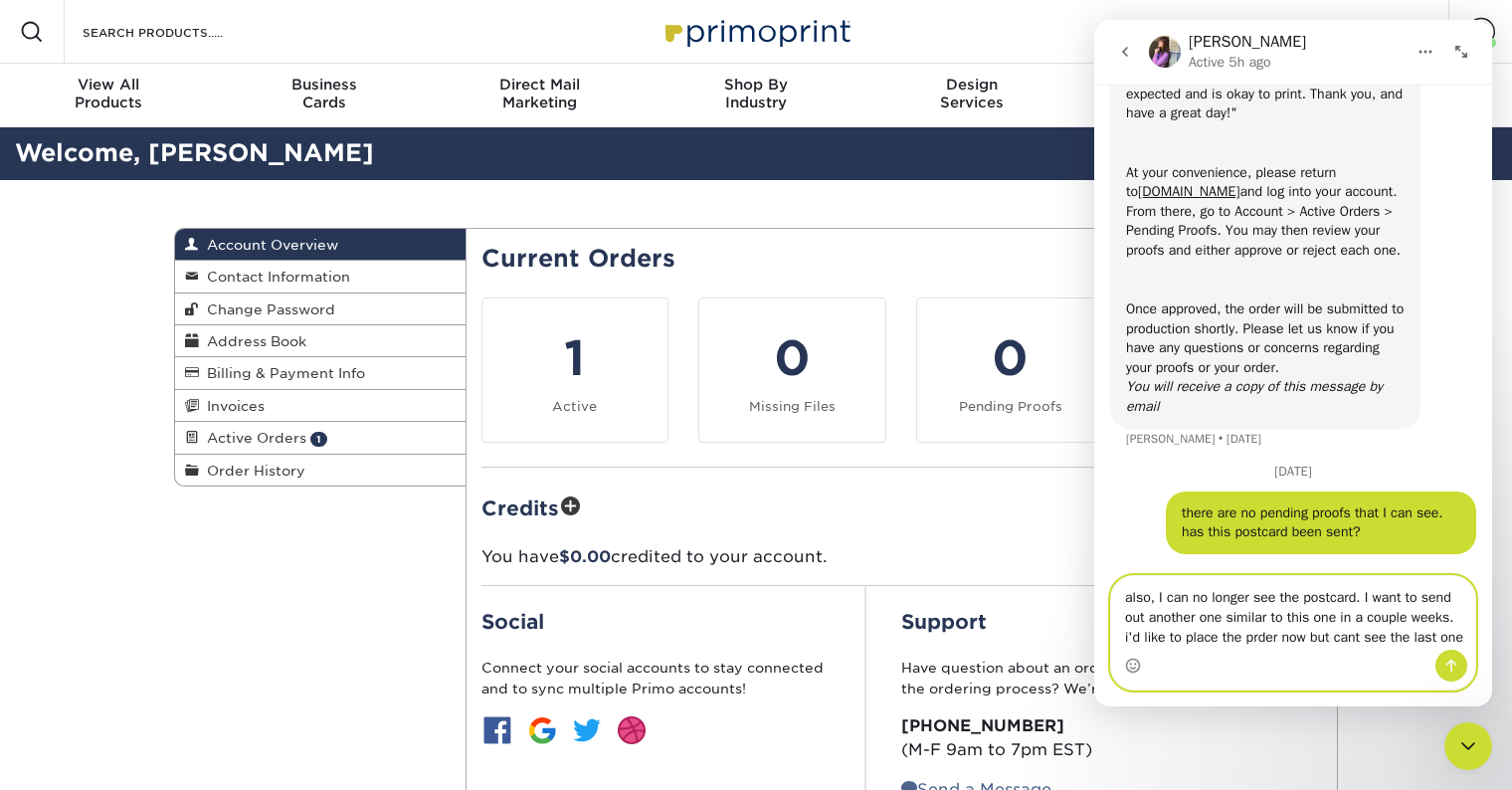 scroll, scrollTop: 415, scrollLeft: 0, axis: vertical 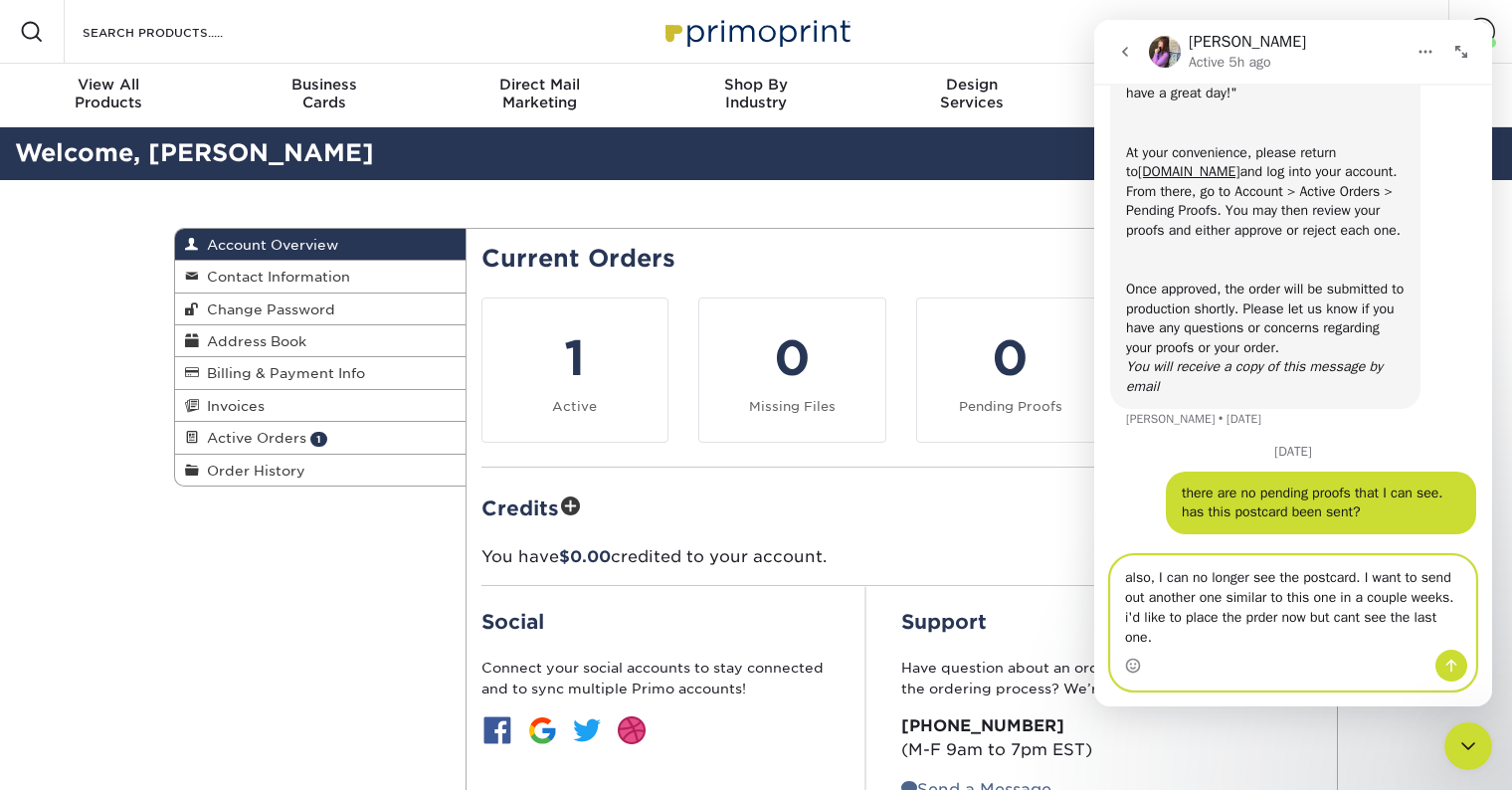 click on "also, I can no longer see the postcard. I want to send out another one similar to this one in a couple weeks. i'd like to place the prder now but cant see the last one." at bounding box center [1293, 603] 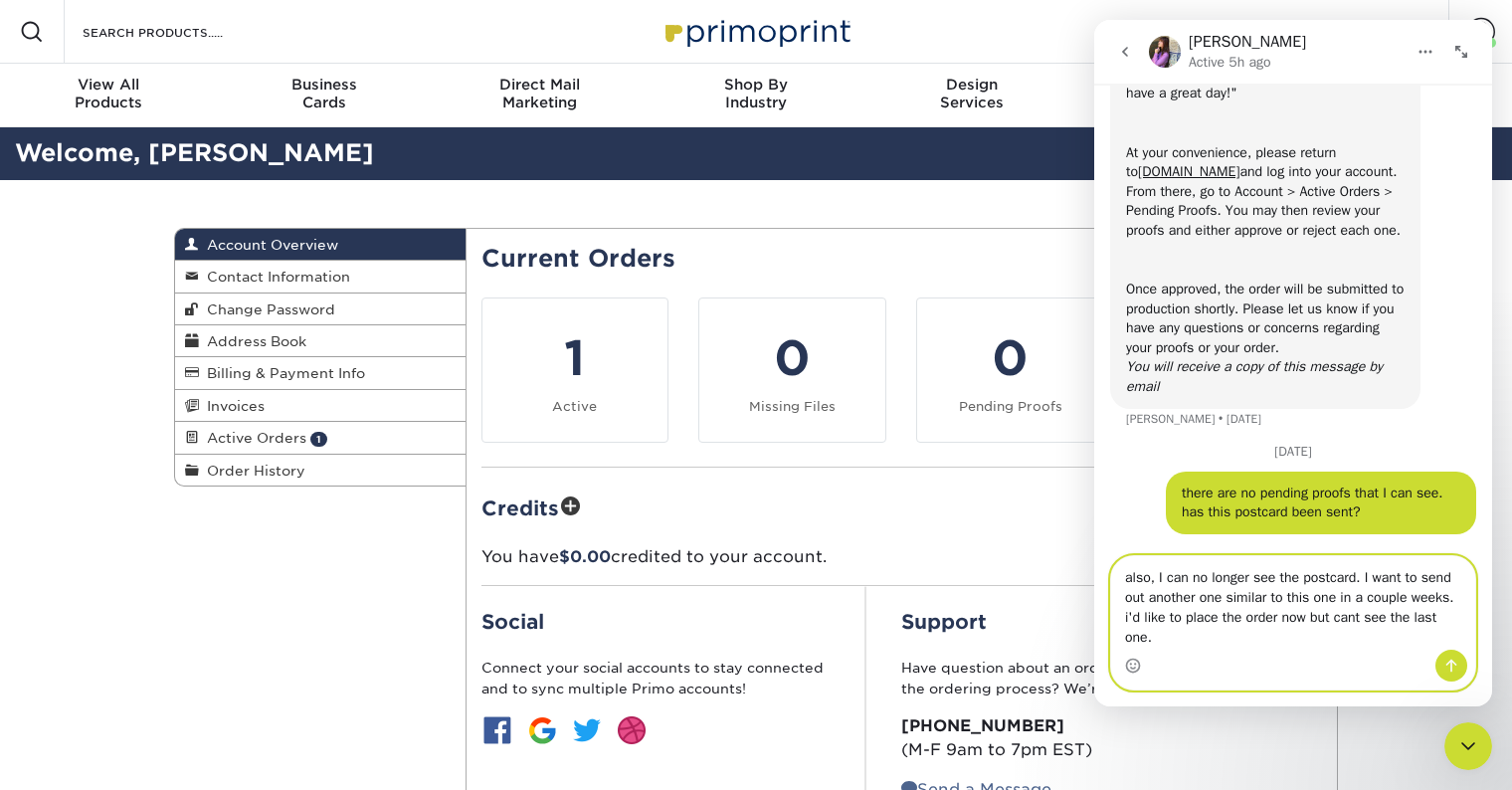click on "also, I can no longer see the postcard. I want to send out another one similar to this one in a couple weeks. i'd like to place the order now but cant see the last one." at bounding box center [1293, 603] 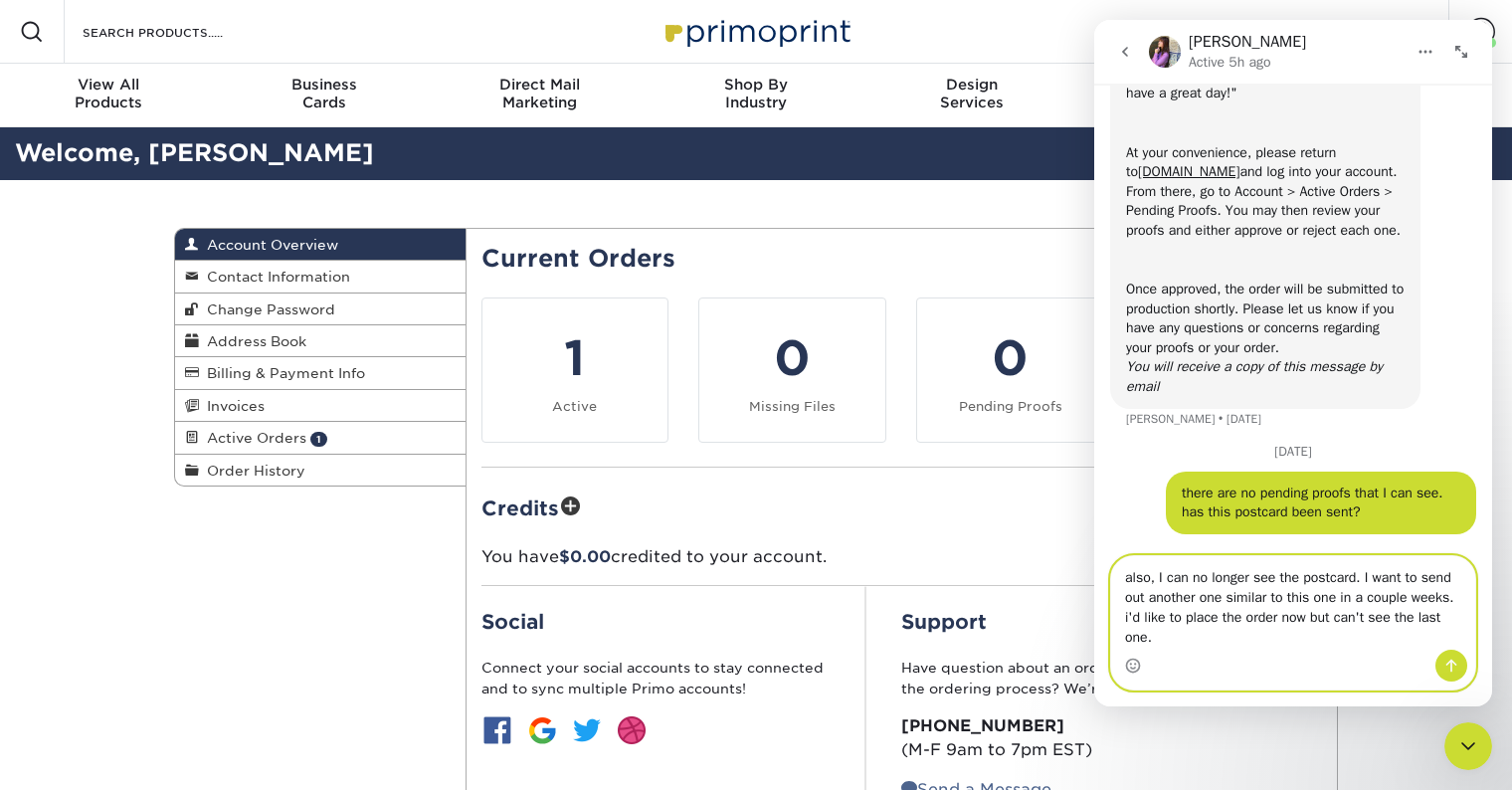 click on "also, I can no longer see the postcard. I want to send out another one similar to this one in a couple weeks. i'd like to place the order now but can't see the last one." at bounding box center (1293, 603) 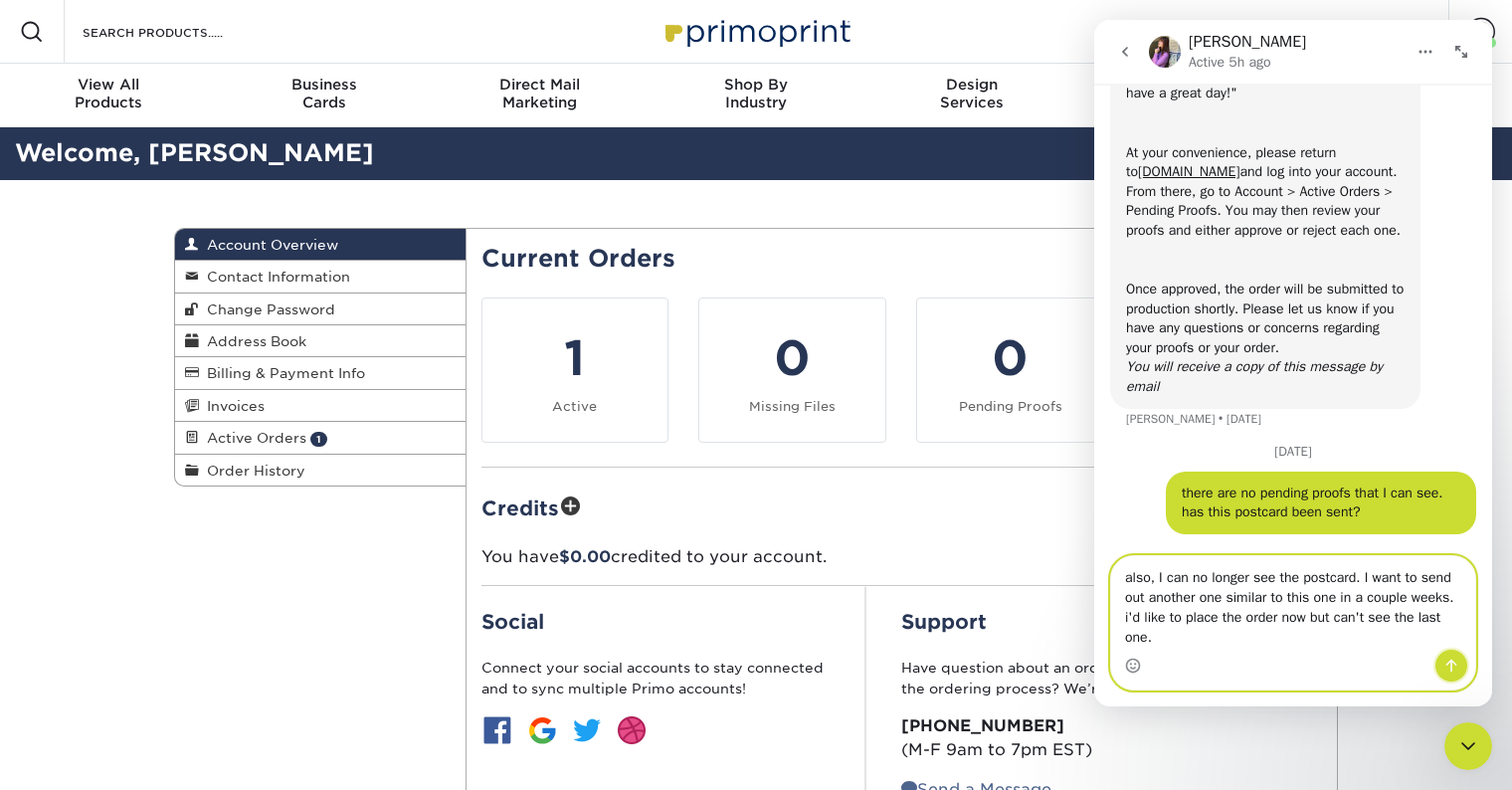 click 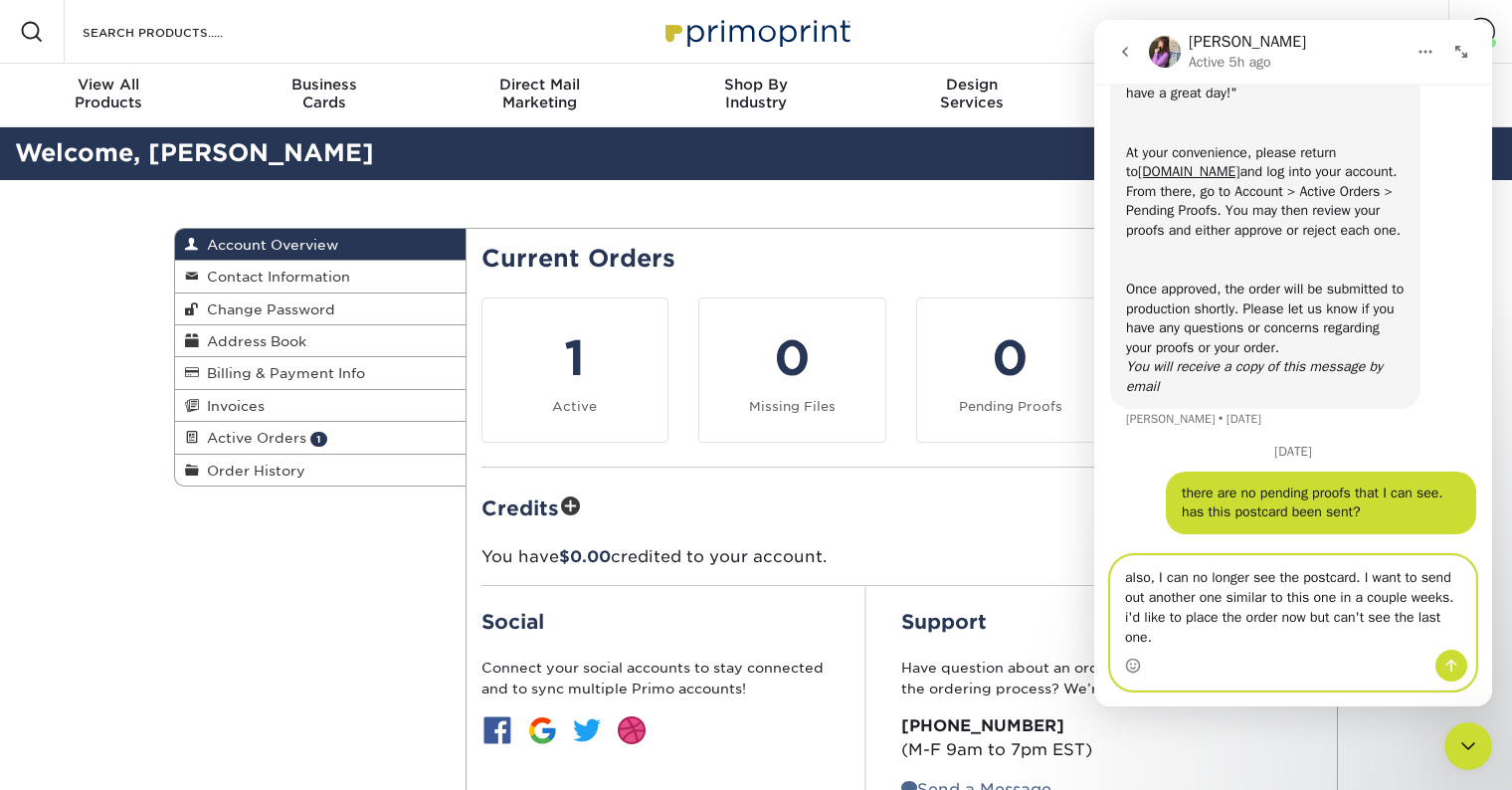 type 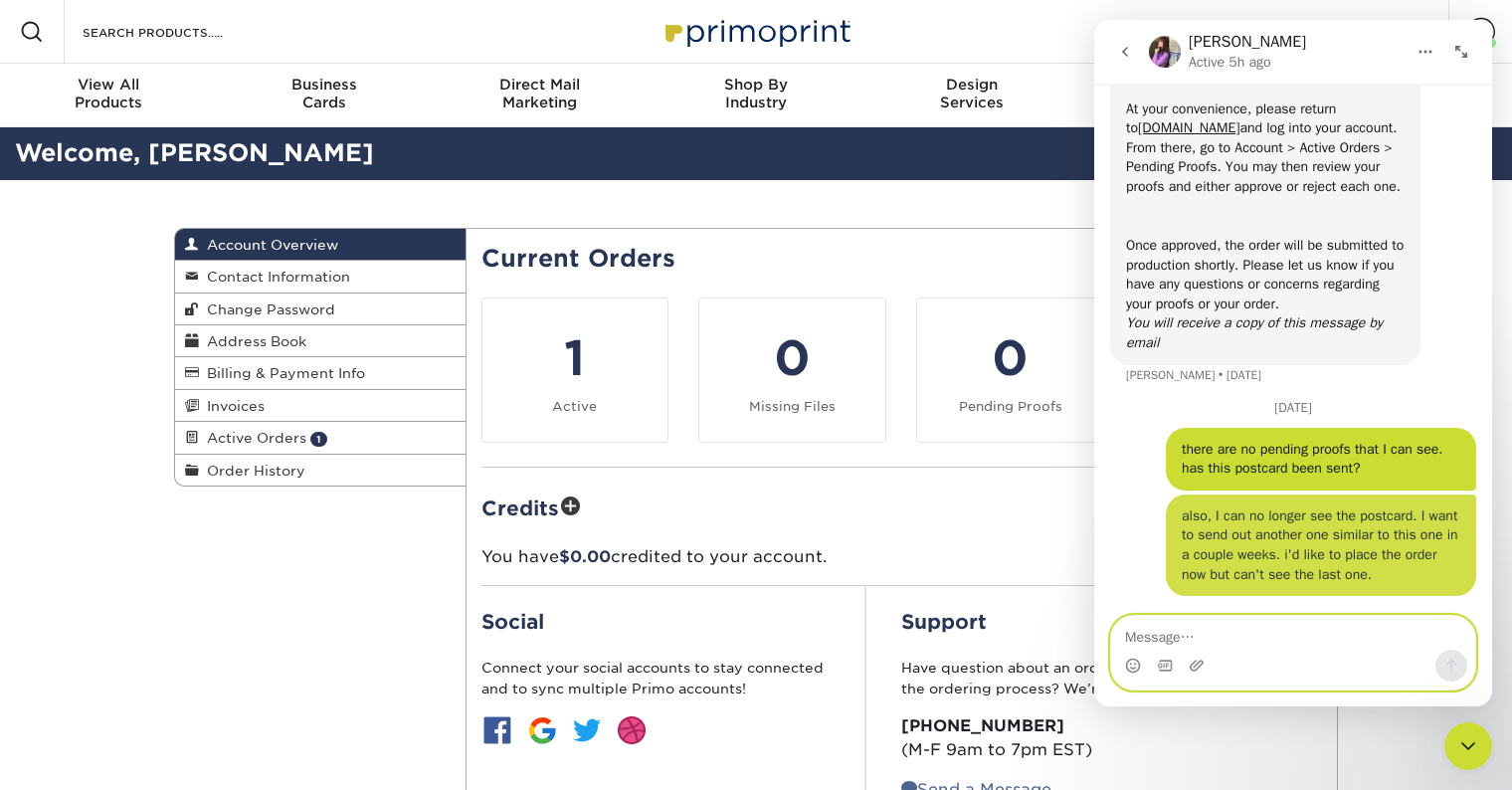 scroll, scrollTop: 459, scrollLeft: 0, axis: vertical 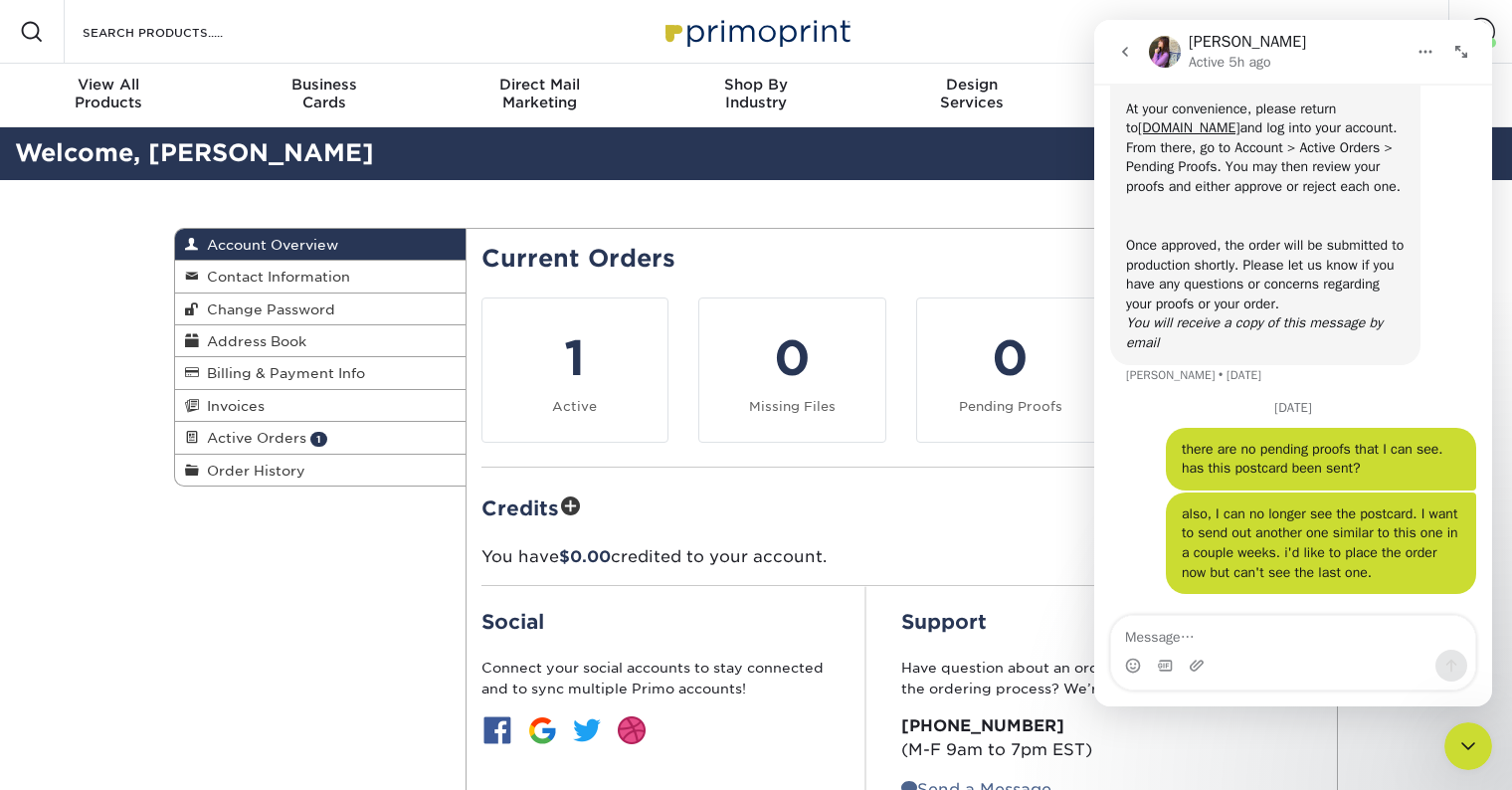 click on "You have  $0.00  credited to your account." at bounding box center [902, 557] 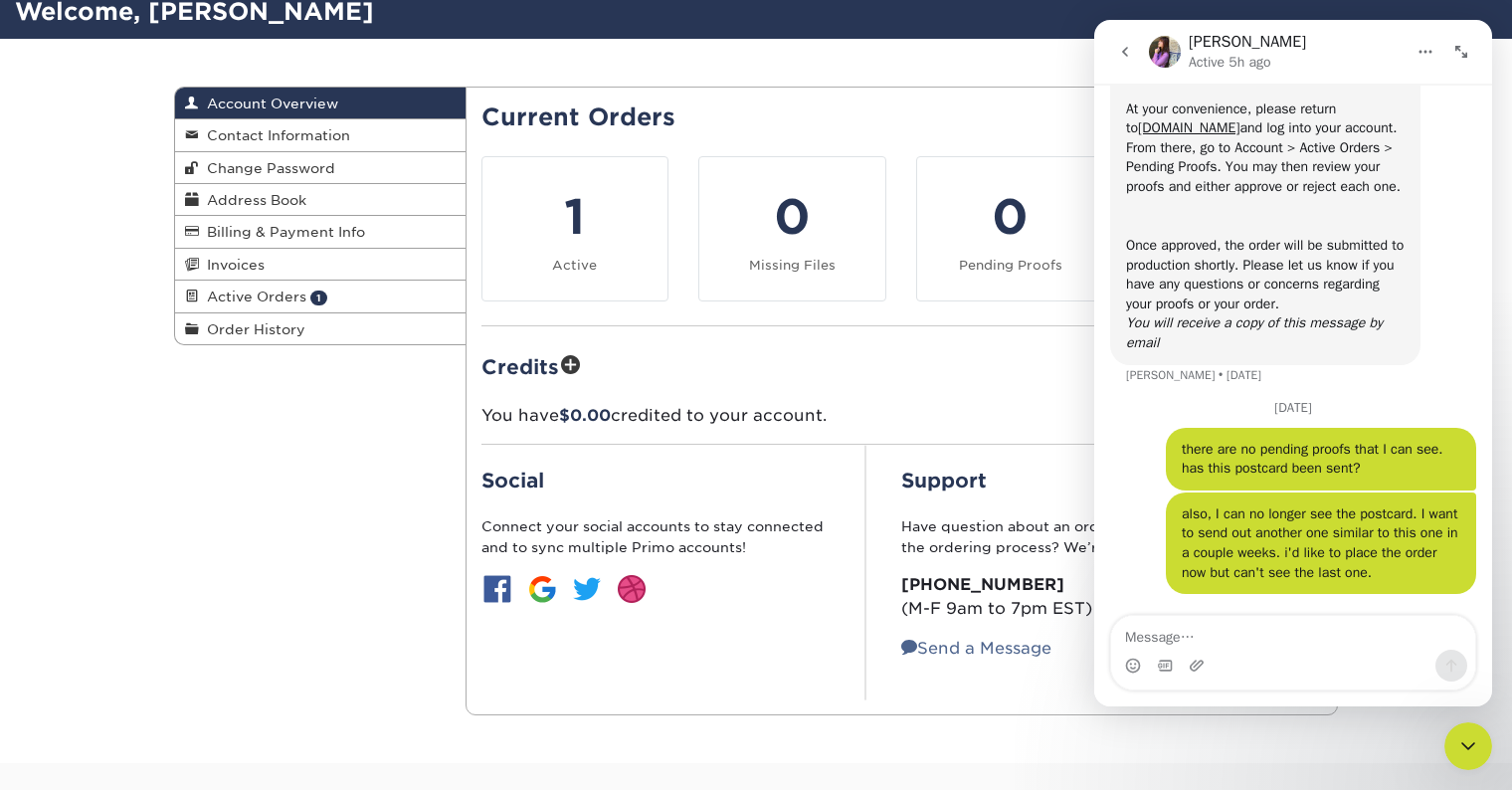 scroll, scrollTop: 143, scrollLeft: 0, axis: vertical 